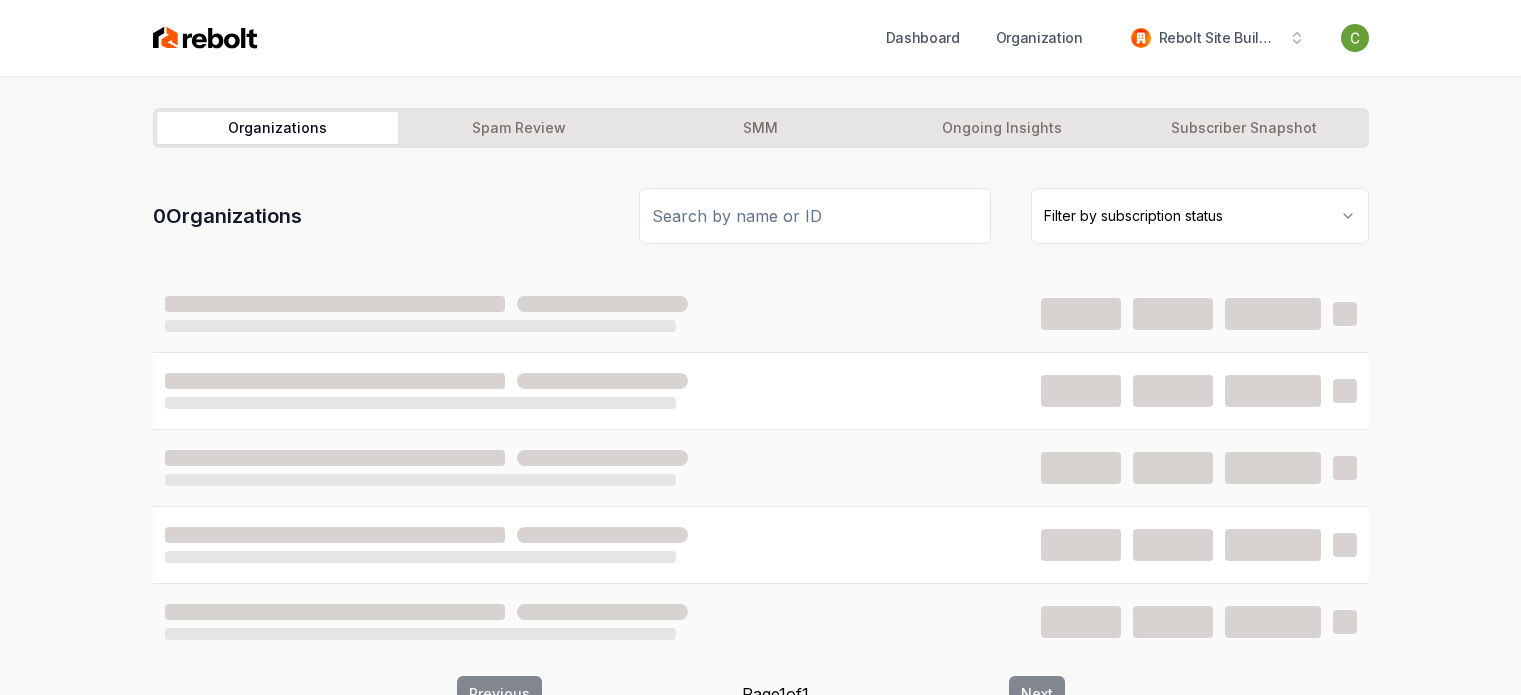 scroll, scrollTop: 0, scrollLeft: 0, axis: both 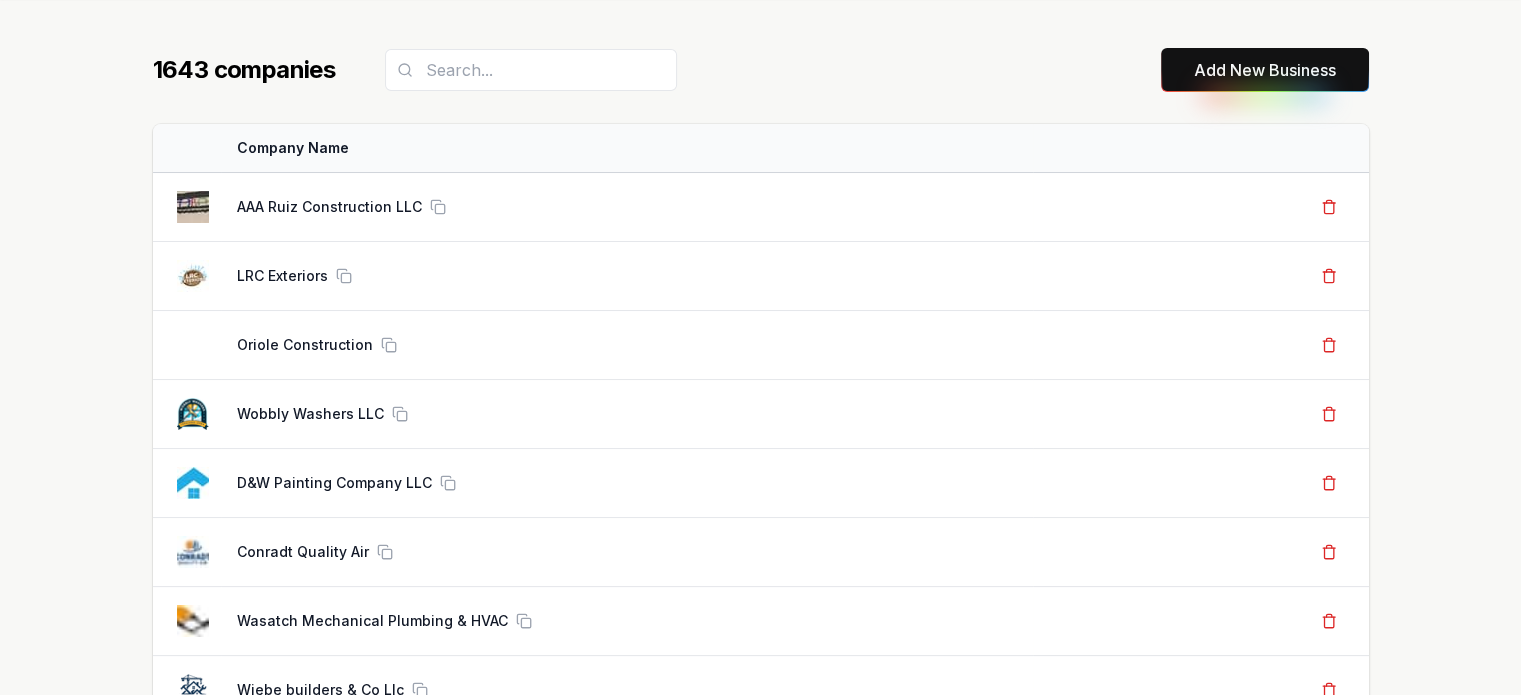 click on "Logo Company Name Actions AAA Ruiz Construction LLC Create Org & Transfer Out LRC Exteriors  Create Org & Transfer Out Oriole Construction Create Org & Transfer Out Wobbly Washers LLC Create Org & Transfer Out D&W Painting Company LLC Create Org & Transfer Out Conradt Quality Air Create Org & Transfer Out Wasatch Mechanical Plumbing & HVAC Create Org & Transfer Out Wiebe builders & Co Llc Create Org & Transfer Out DFW Roofing and Construction Create Org & Transfer Out LG Landscape Services Create Org & Transfer Out Precision Junk Removal Create Org & Transfer Out Space Age Roof Tech LLC Create Org & Transfer Out Bear Painting Co. Create Org & Transfer Out Titan CR Inc Create Org & Transfer Out New Moon Janitorial And Floor Care Corp Create Org & Transfer Out HomeTegrity Inc Create Org & Transfer Out Quest Roofing Create Org & Transfer Out Skyline Transformation LLC Create Org & Transfer Out Junk Yard Dog Junk Removal Create Org & Transfer Out Luna Roof Repair Create Org & Transfer Out Caprio's Seal Coating" at bounding box center (761, 56831) 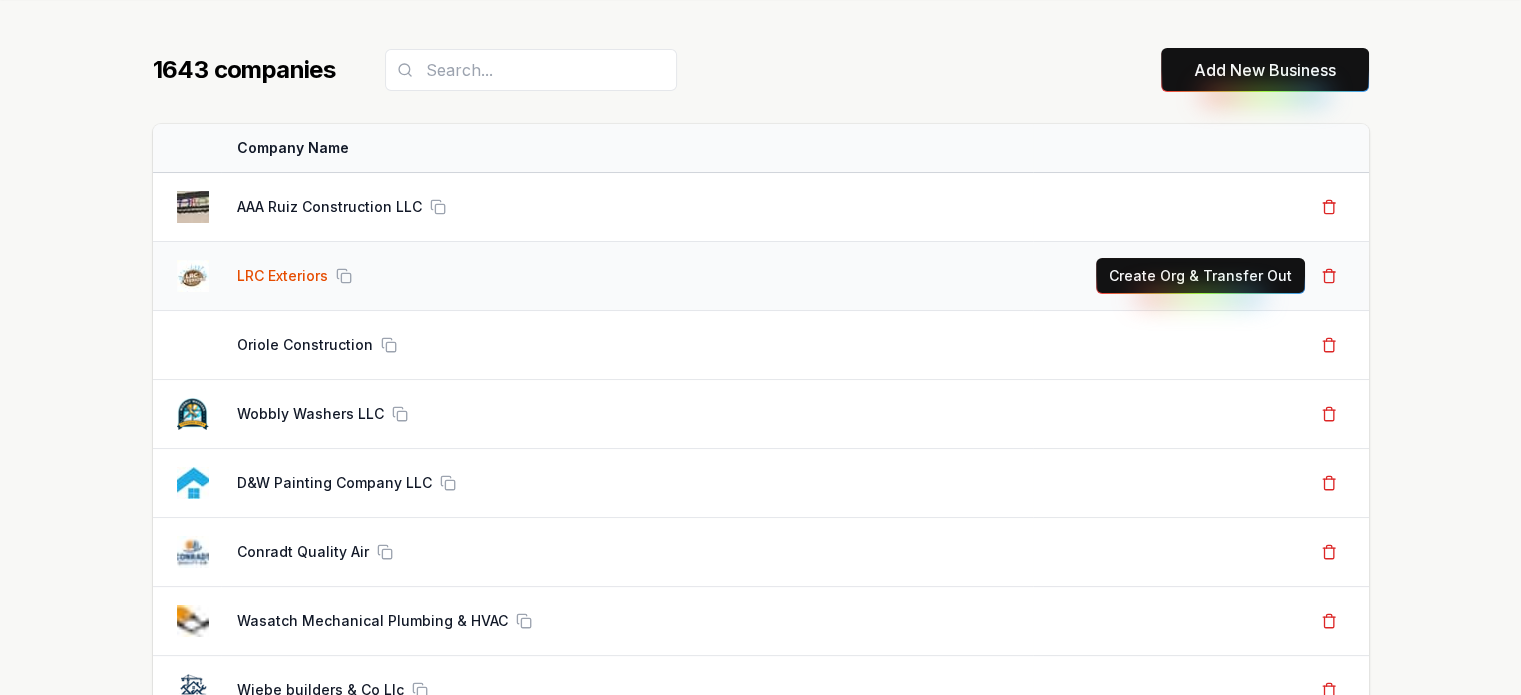 click on "LRC Exteriors" at bounding box center [282, 276] 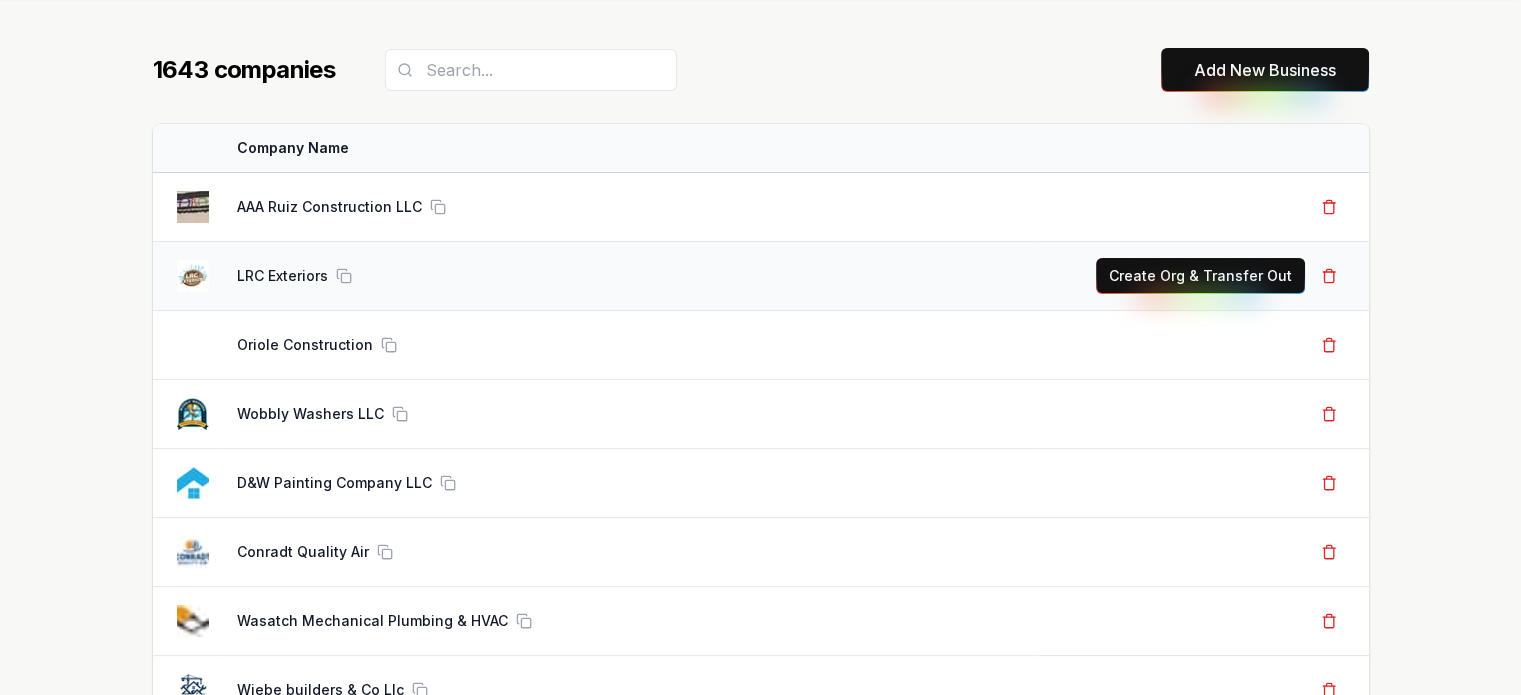 scroll, scrollTop: 0, scrollLeft: 0, axis: both 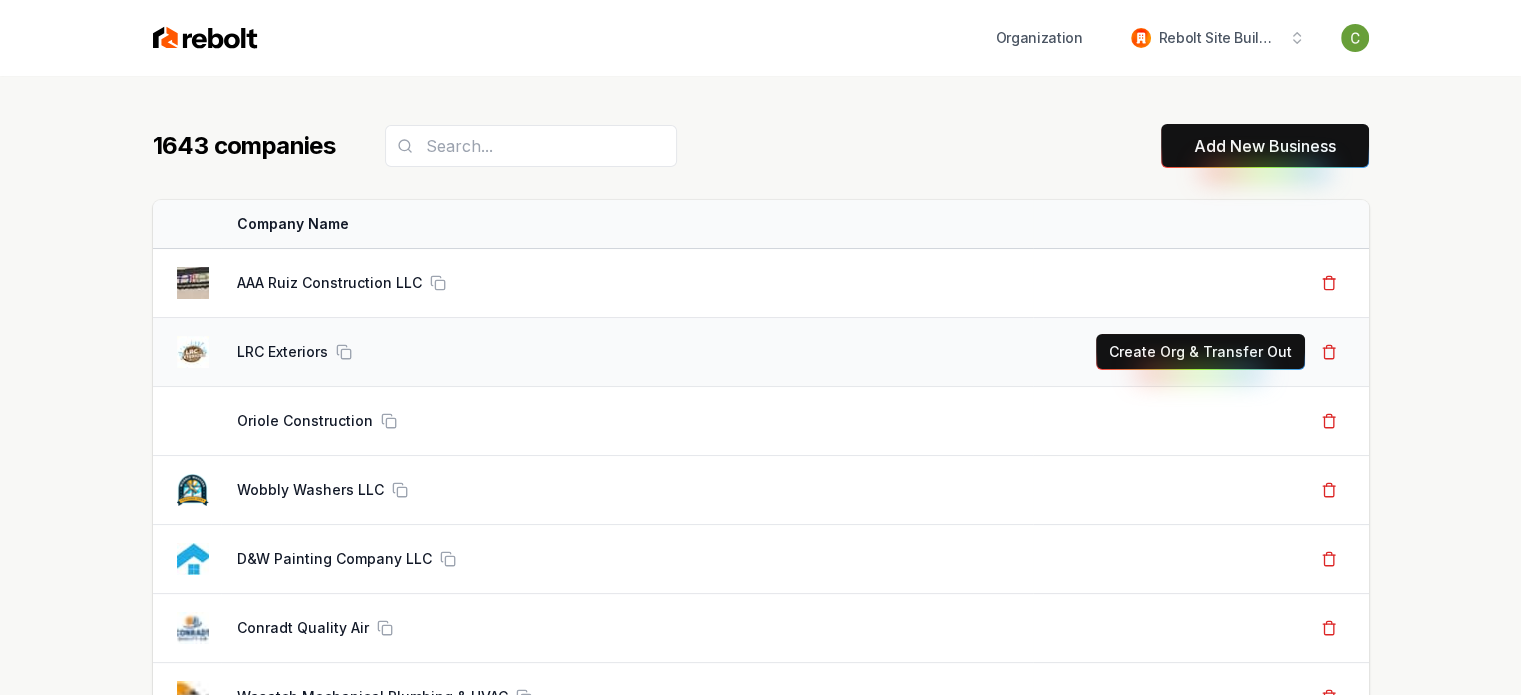 click on "LRC Exteriors" at bounding box center [282, 352] 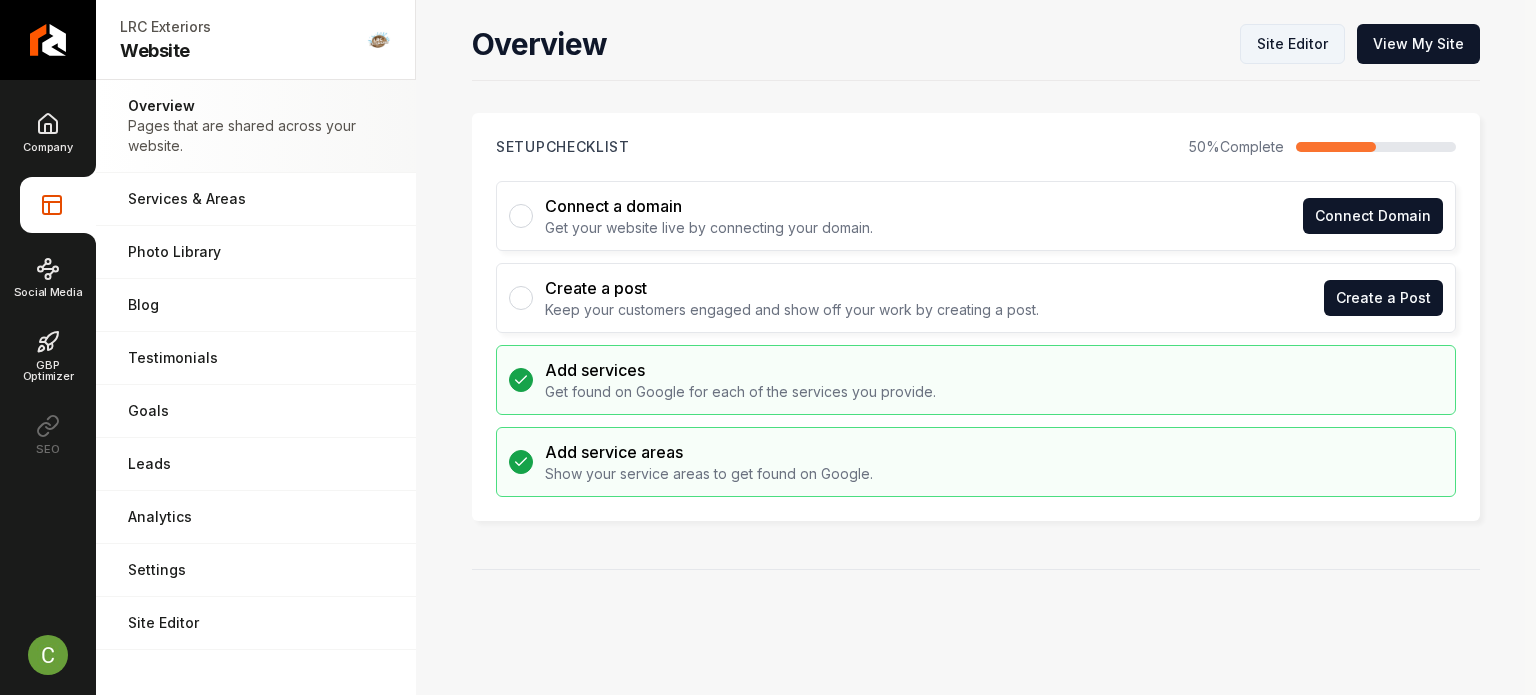 click on "Site Editor" at bounding box center (1292, 44) 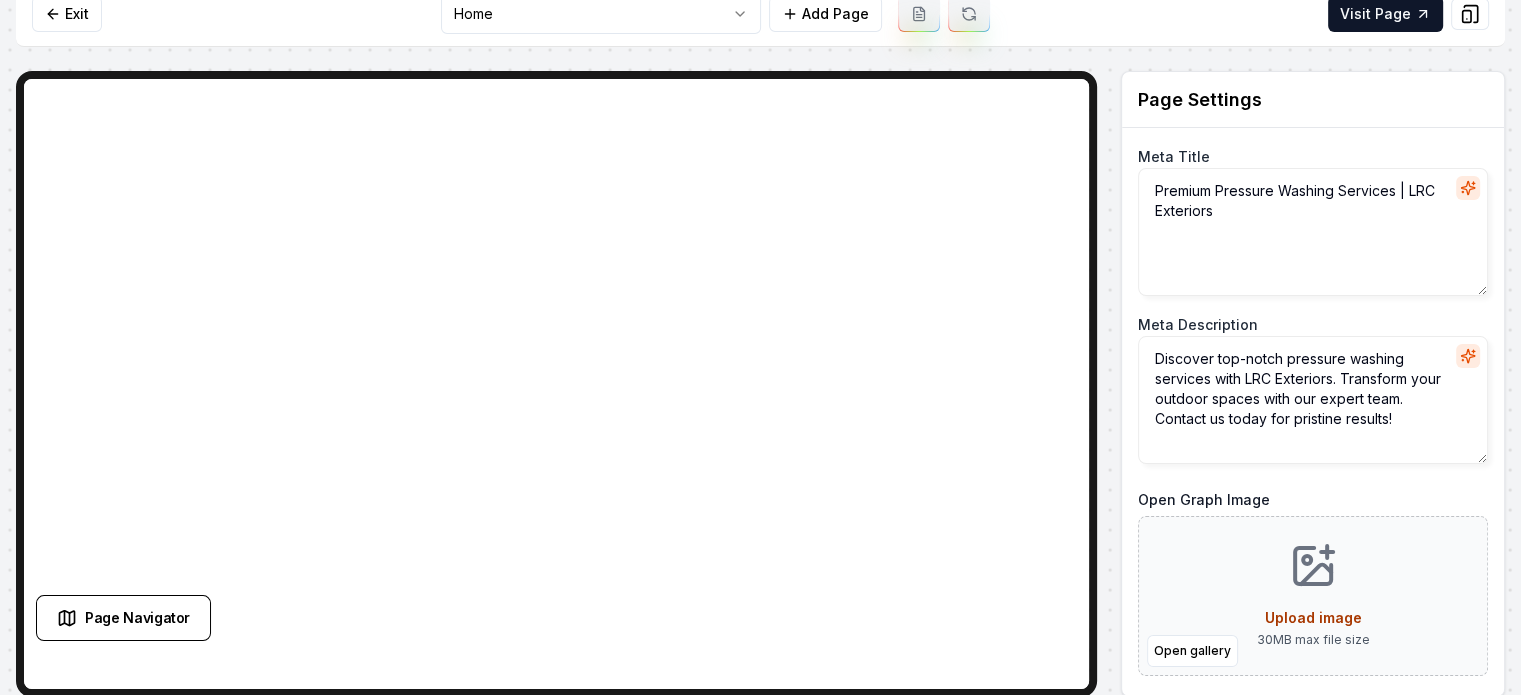 scroll, scrollTop: 19, scrollLeft: 0, axis: vertical 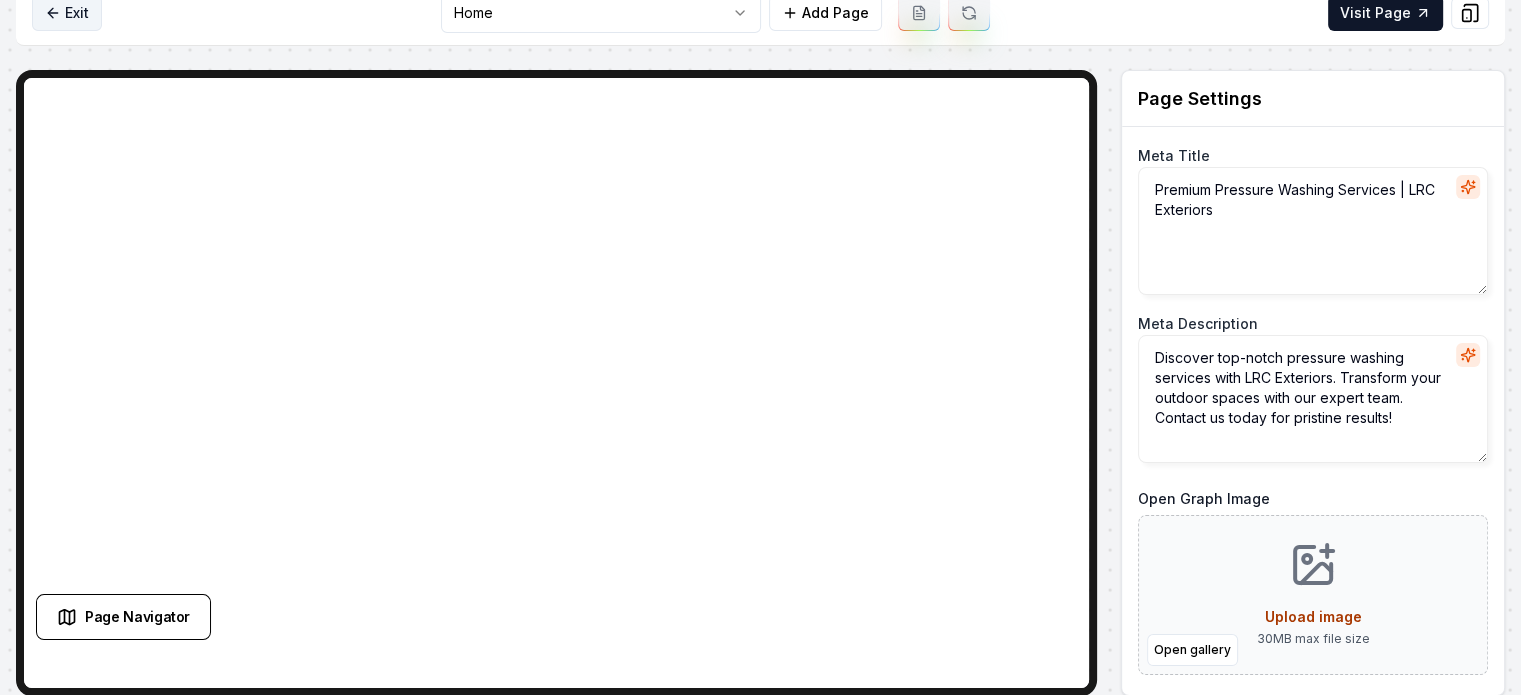 click on "Exit" at bounding box center [67, 13] 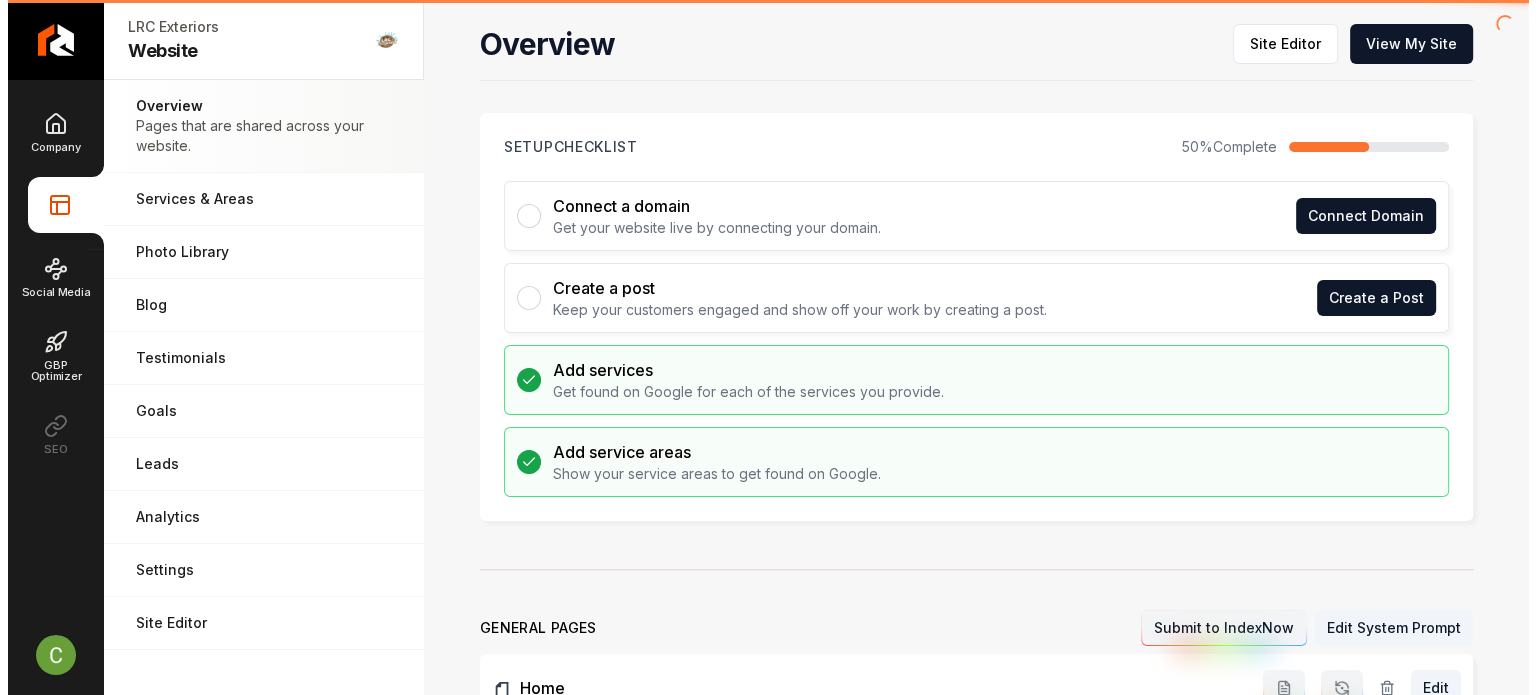 scroll, scrollTop: 0, scrollLeft: 0, axis: both 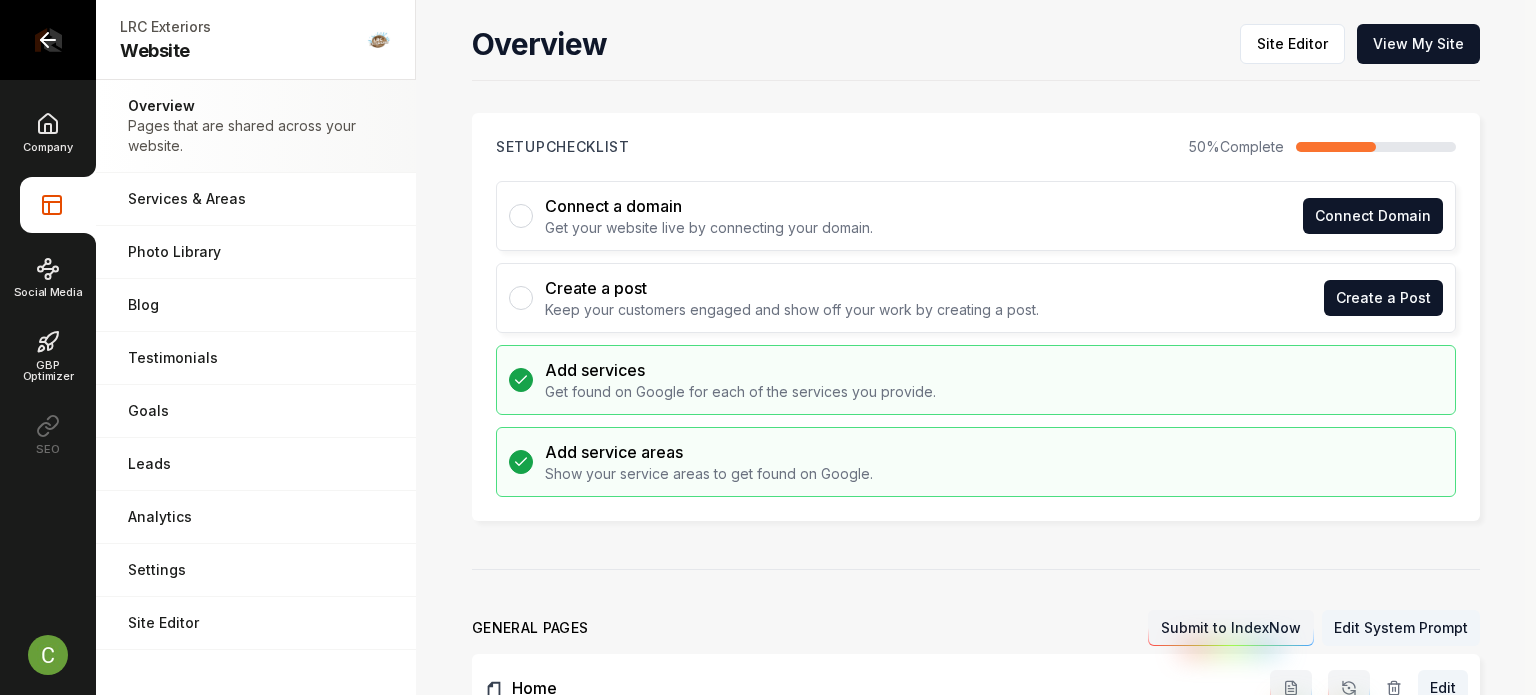 click 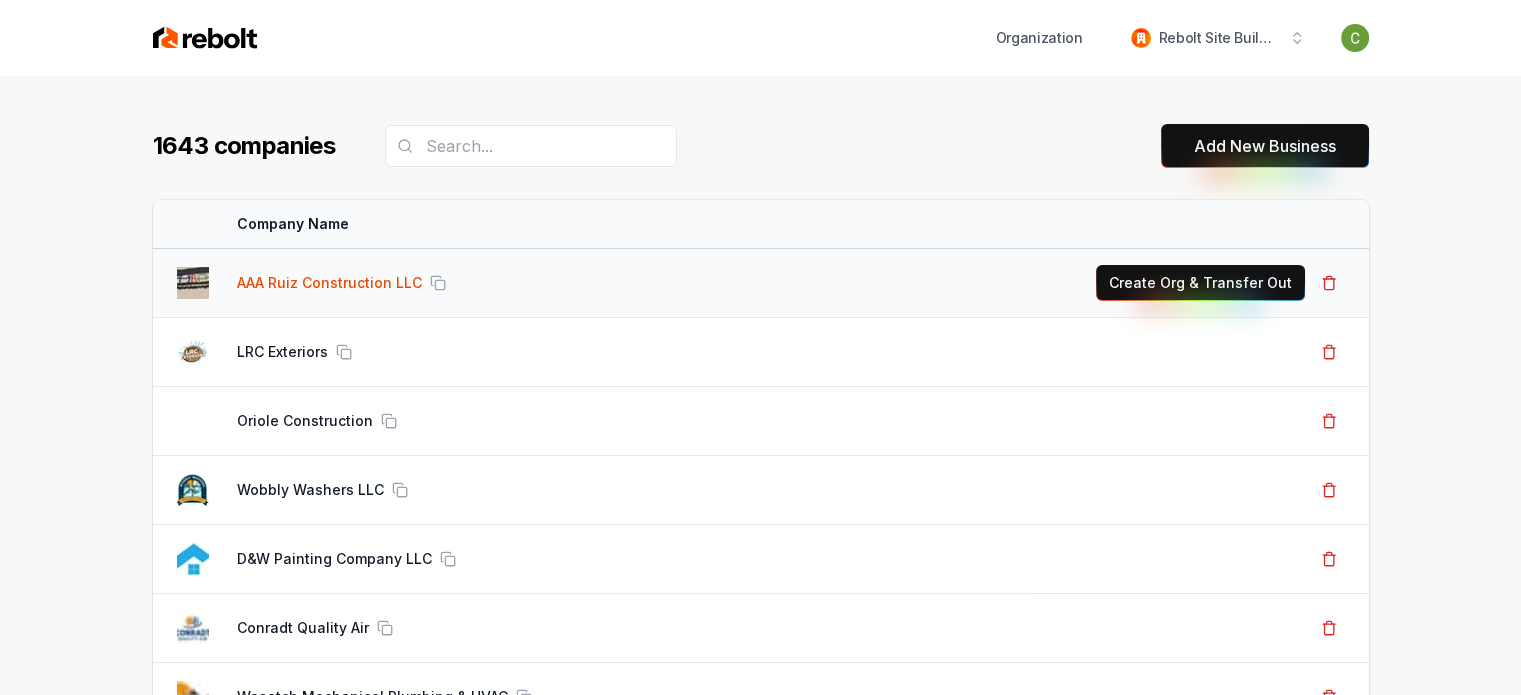 click on "AAA Ruiz Construction LLC" at bounding box center [329, 283] 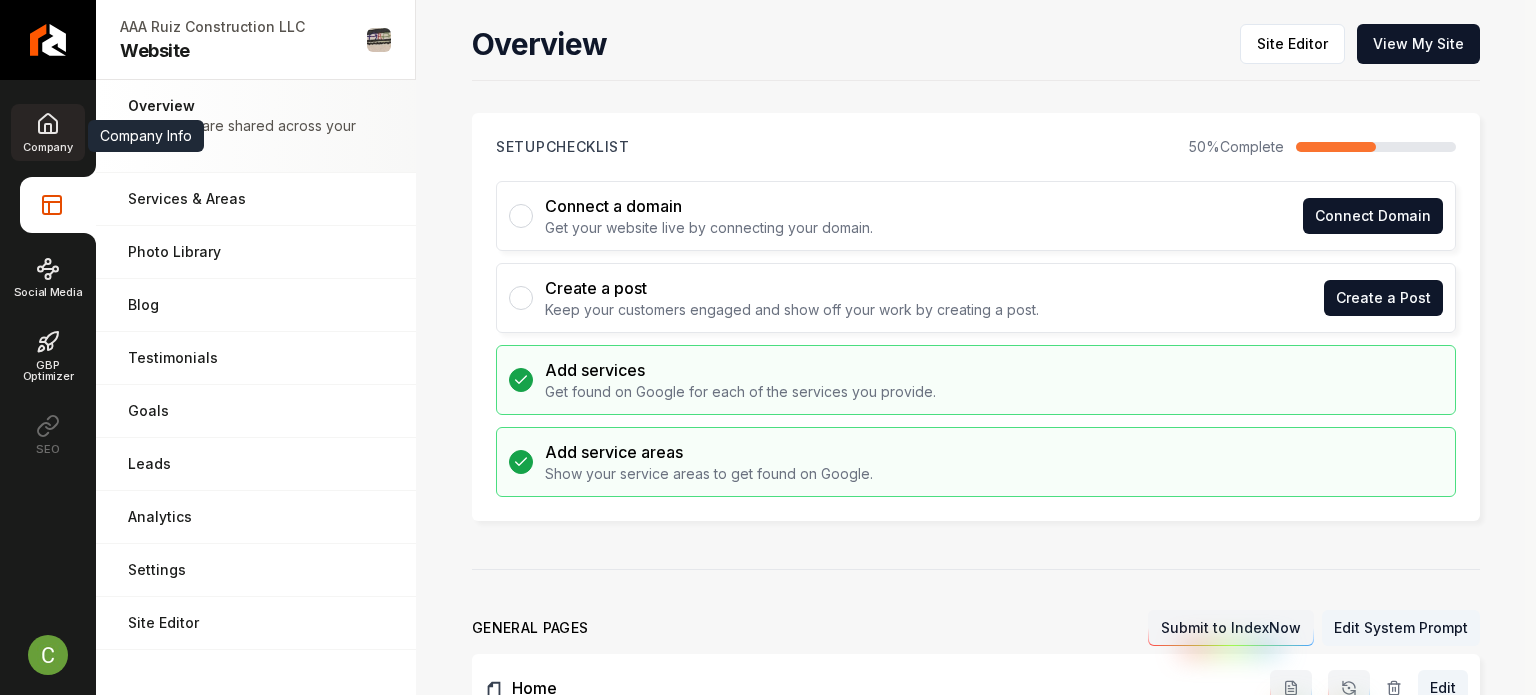 click on "Company" at bounding box center [47, 132] 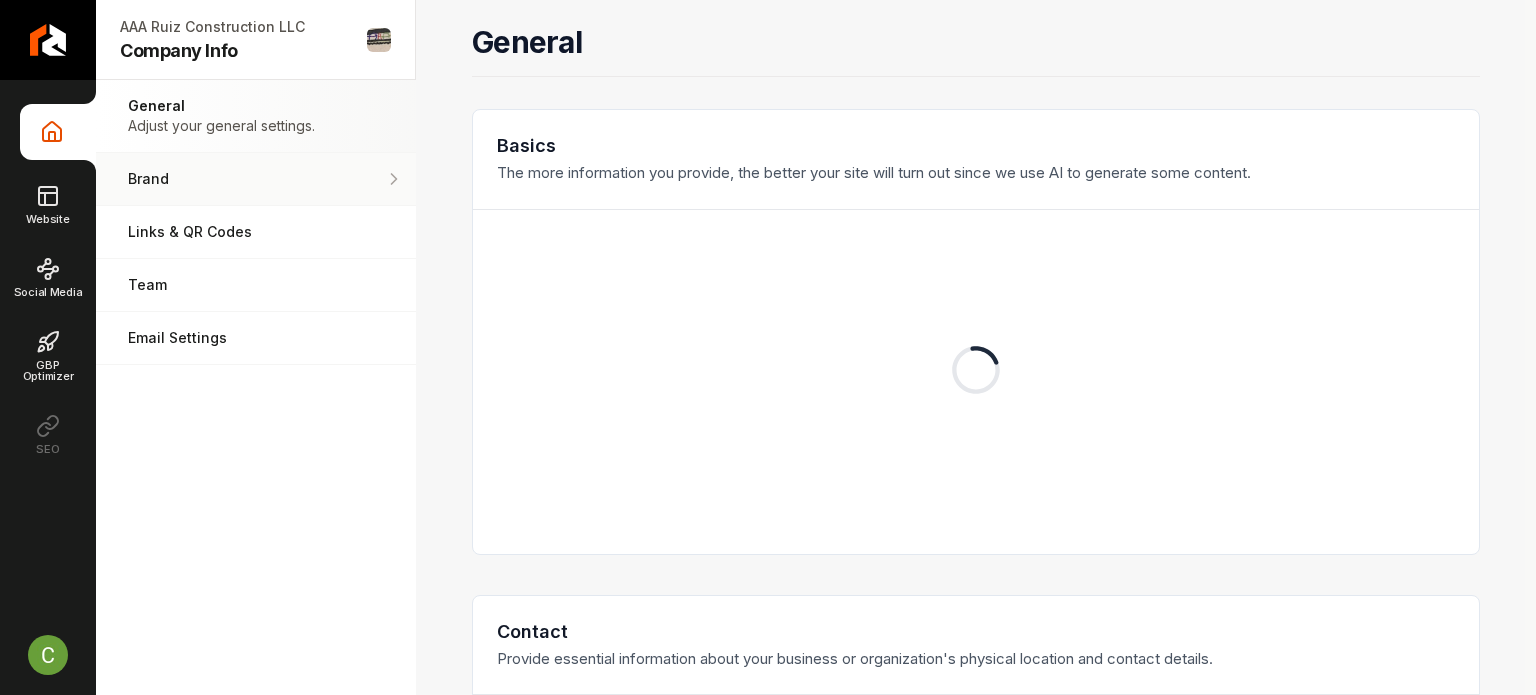 click on "Brand Manage the styles and colors of your business." at bounding box center (256, 179) 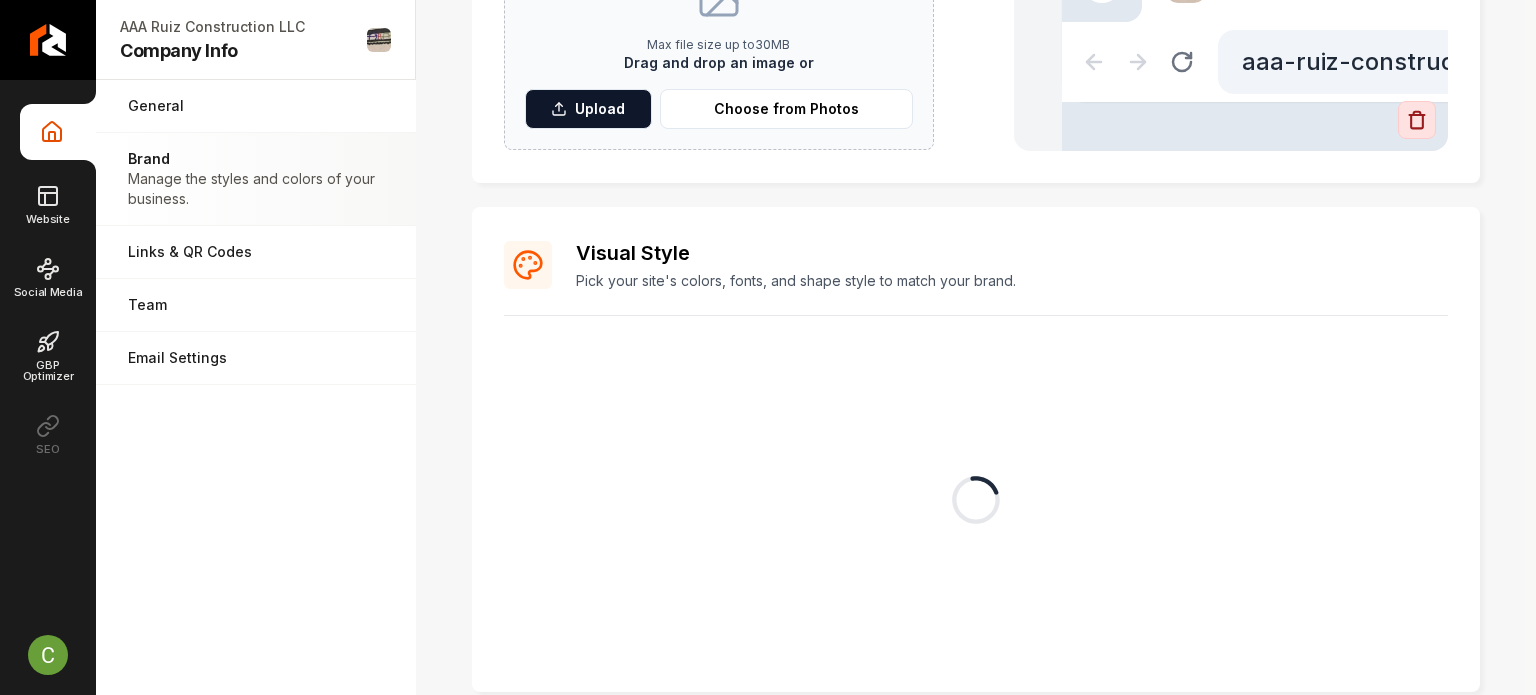 scroll, scrollTop: 800, scrollLeft: 0, axis: vertical 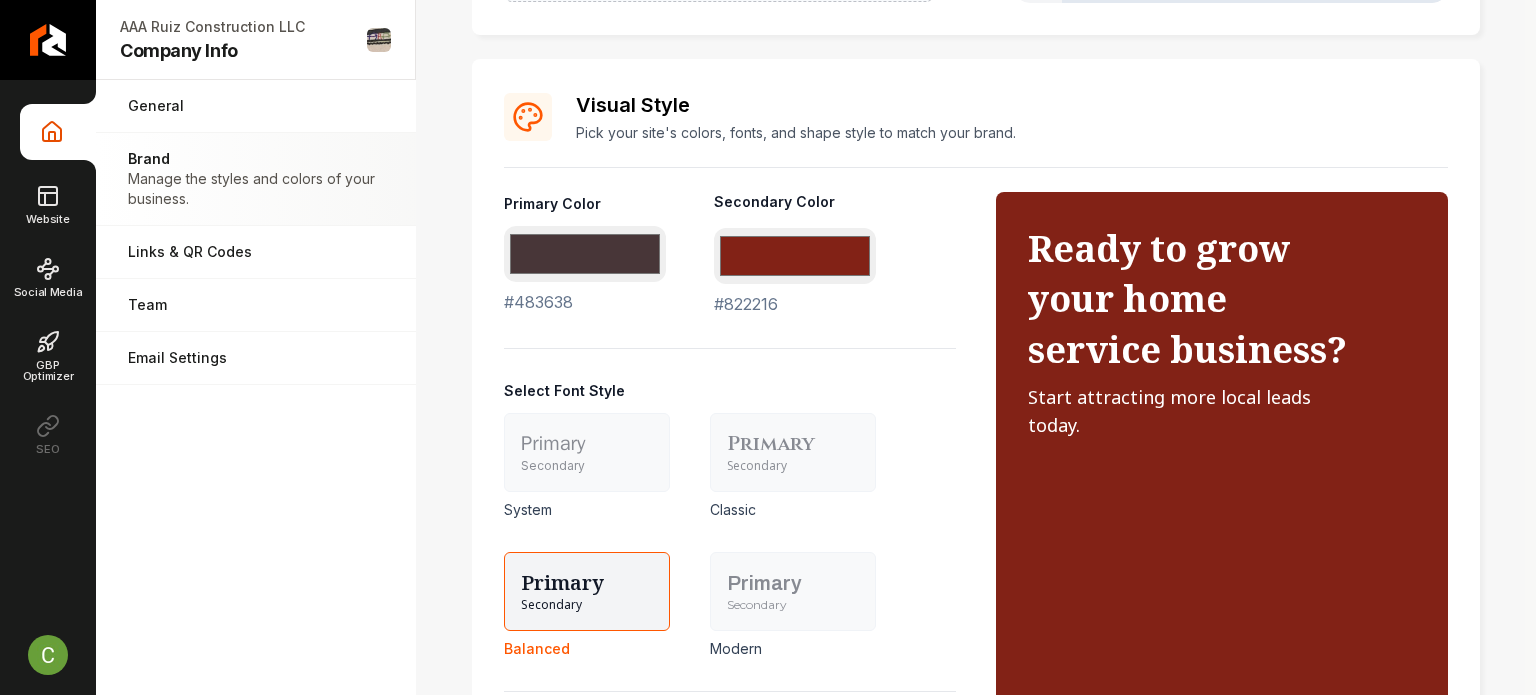 drag, startPoint x: 1037, startPoint y: 247, endPoint x: 1345, endPoint y: 335, distance: 320.32483 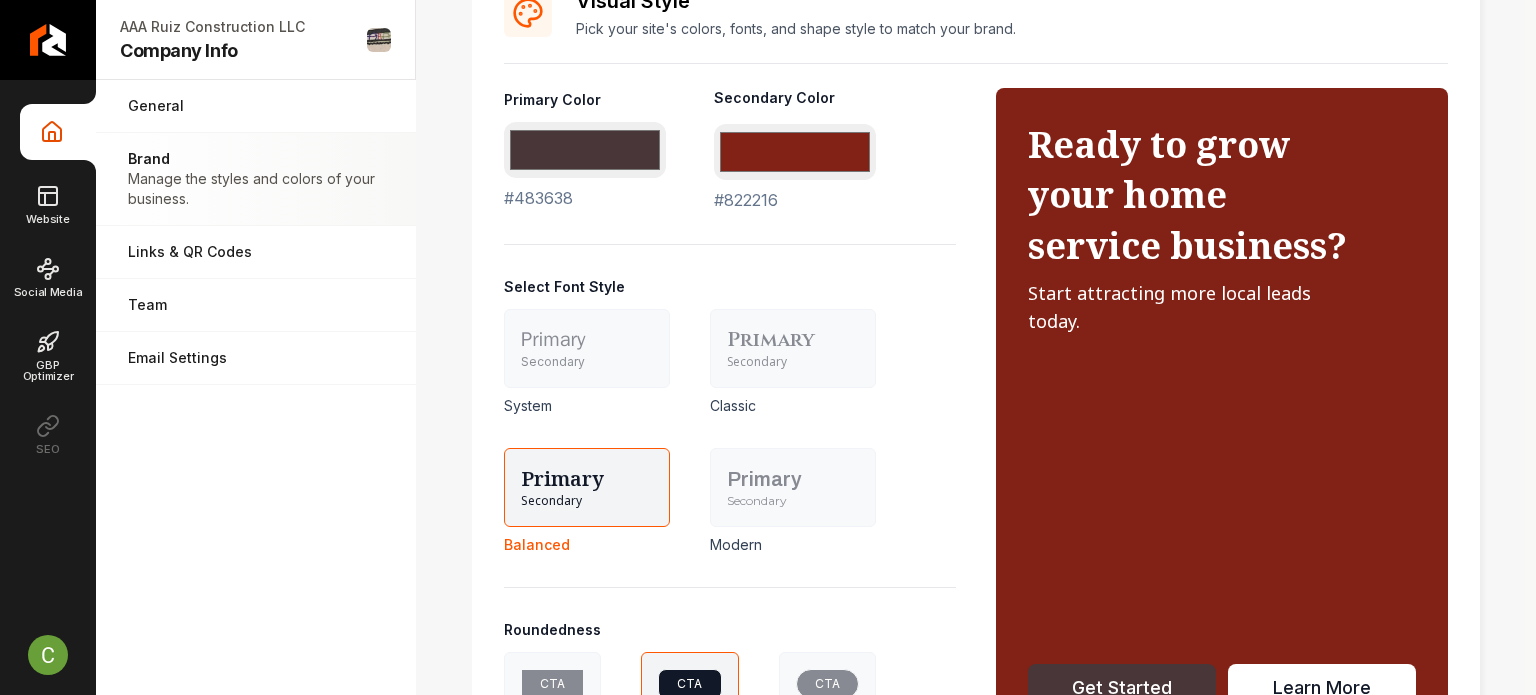 scroll, scrollTop: 900, scrollLeft: 0, axis: vertical 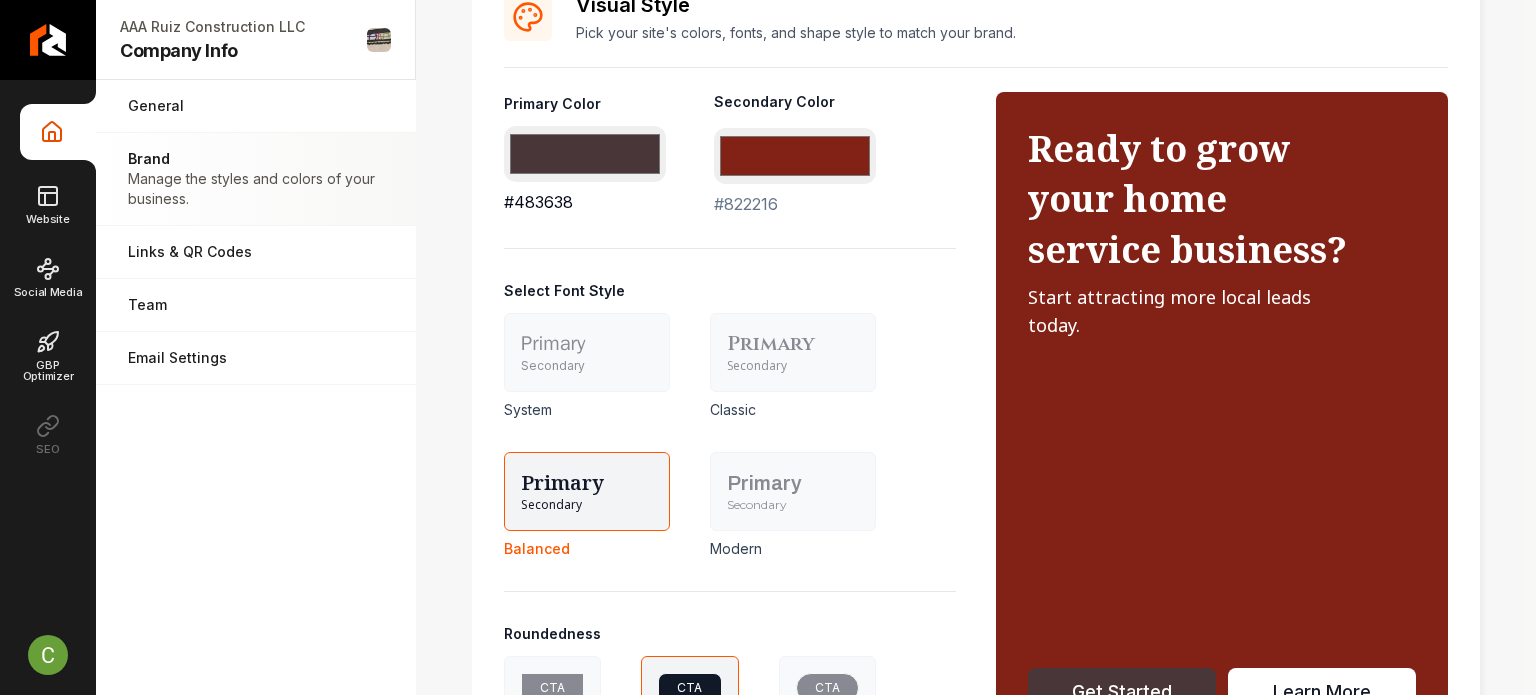 click on "#483638" at bounding box center (585, 154) 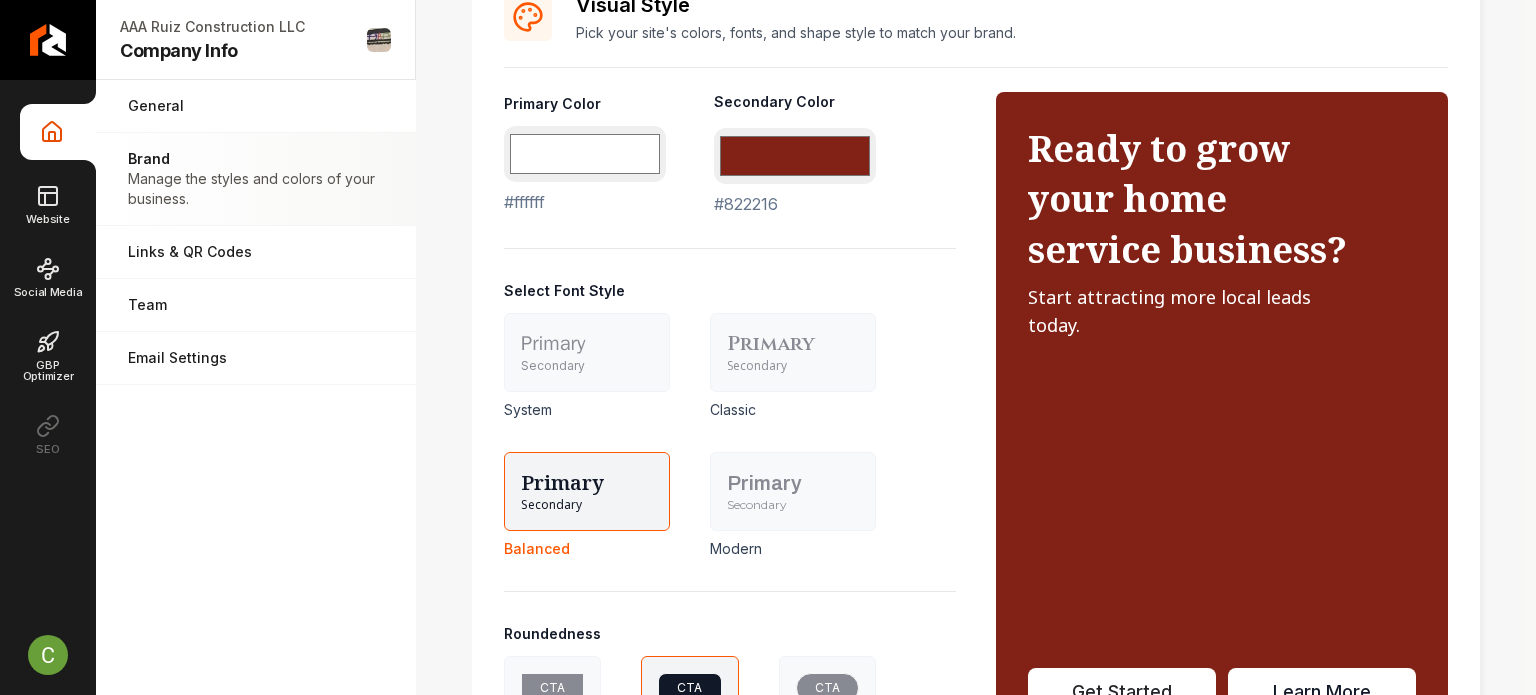 type on "#ffffff" 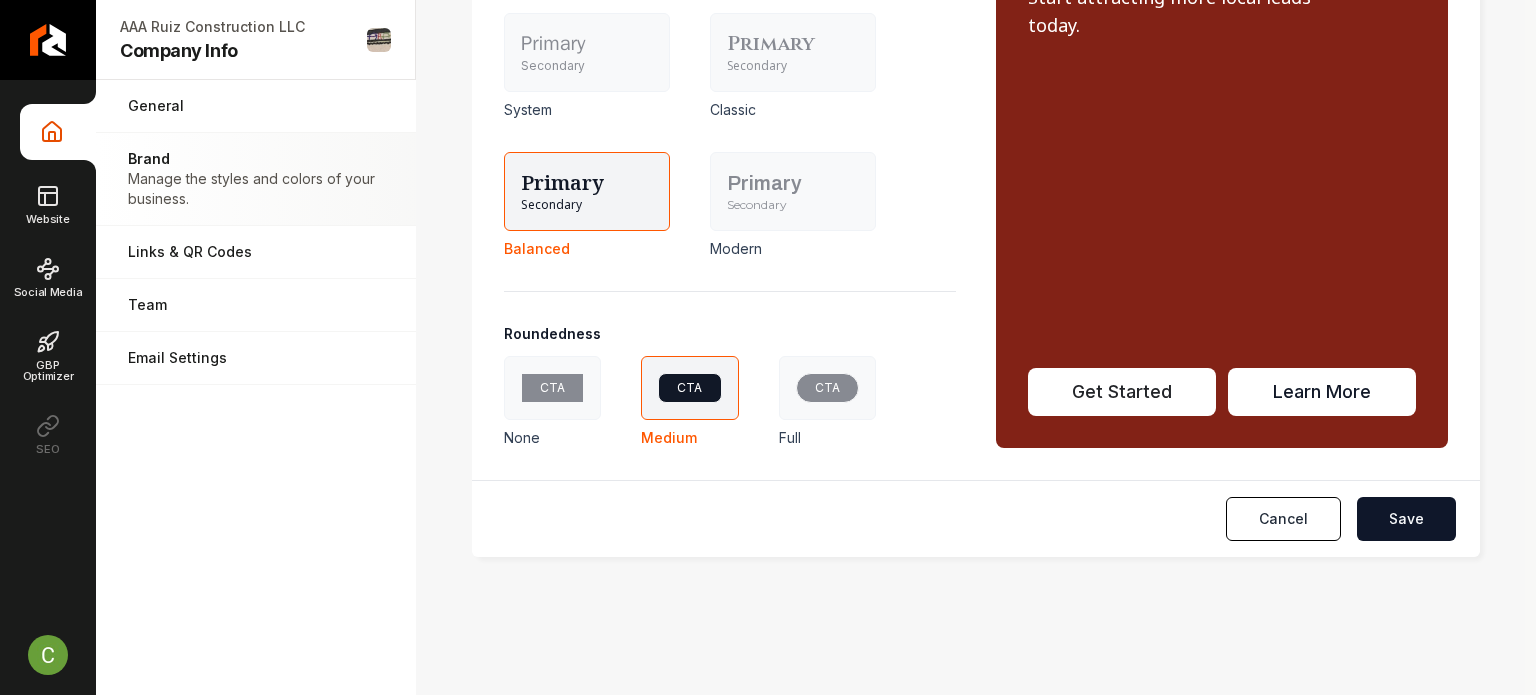 drag, startPoint x: 1398, startPoint y: 523, endPoint x: 1370, endPoint y: 527, distance: 28.284271 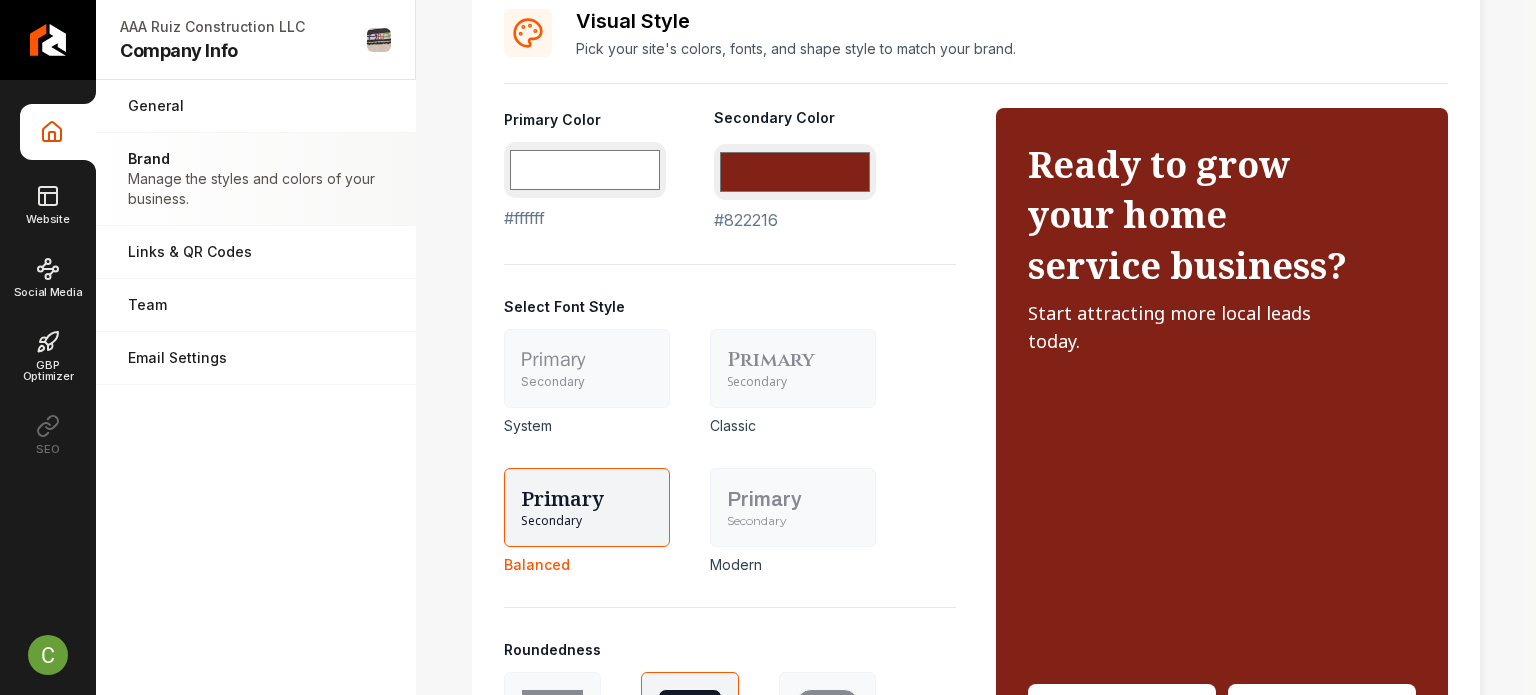 scroll, scrollTop: 1000, scrollLeft: 0, axis: vertical 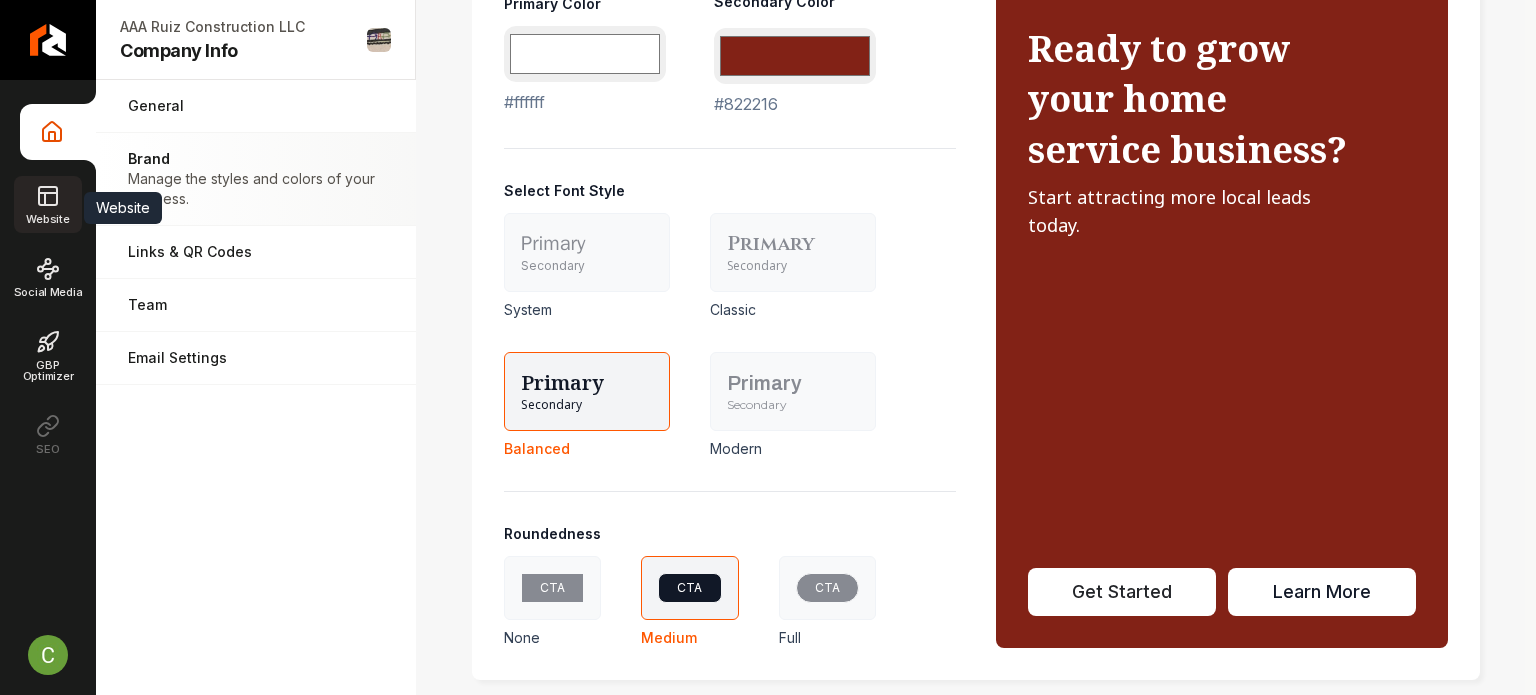 click 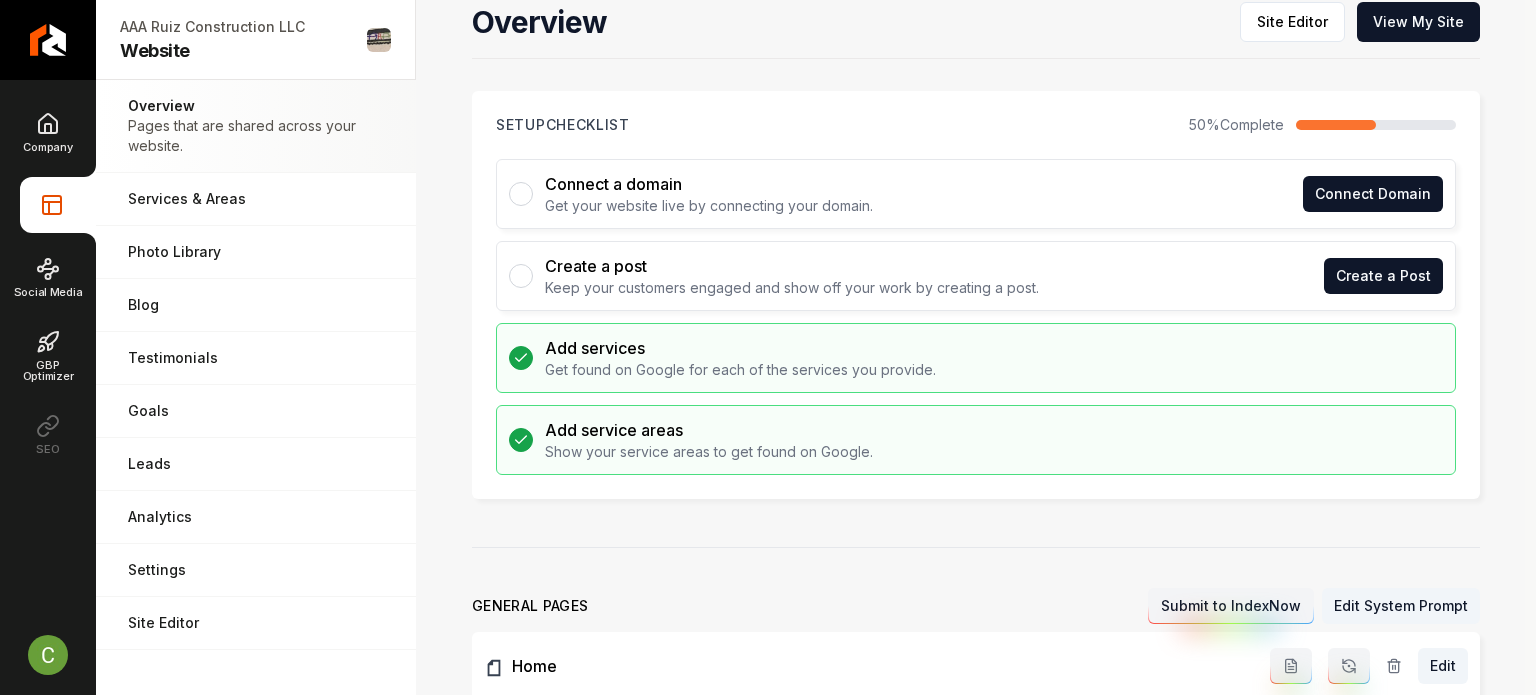 scroll, scrollTop: 0, scrollLeft: 0, axis: both 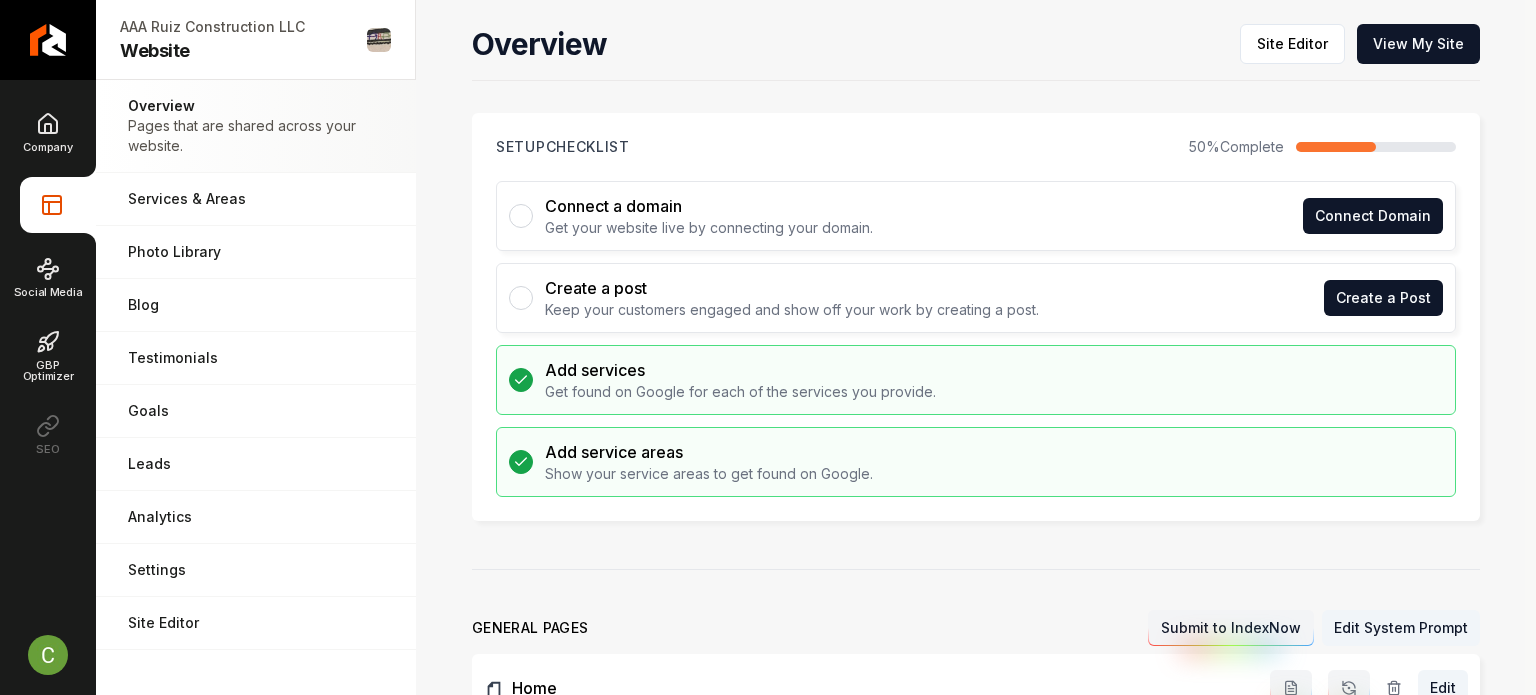 click on "Overview Site Editor View My Site" at bounding box center [976, 52] 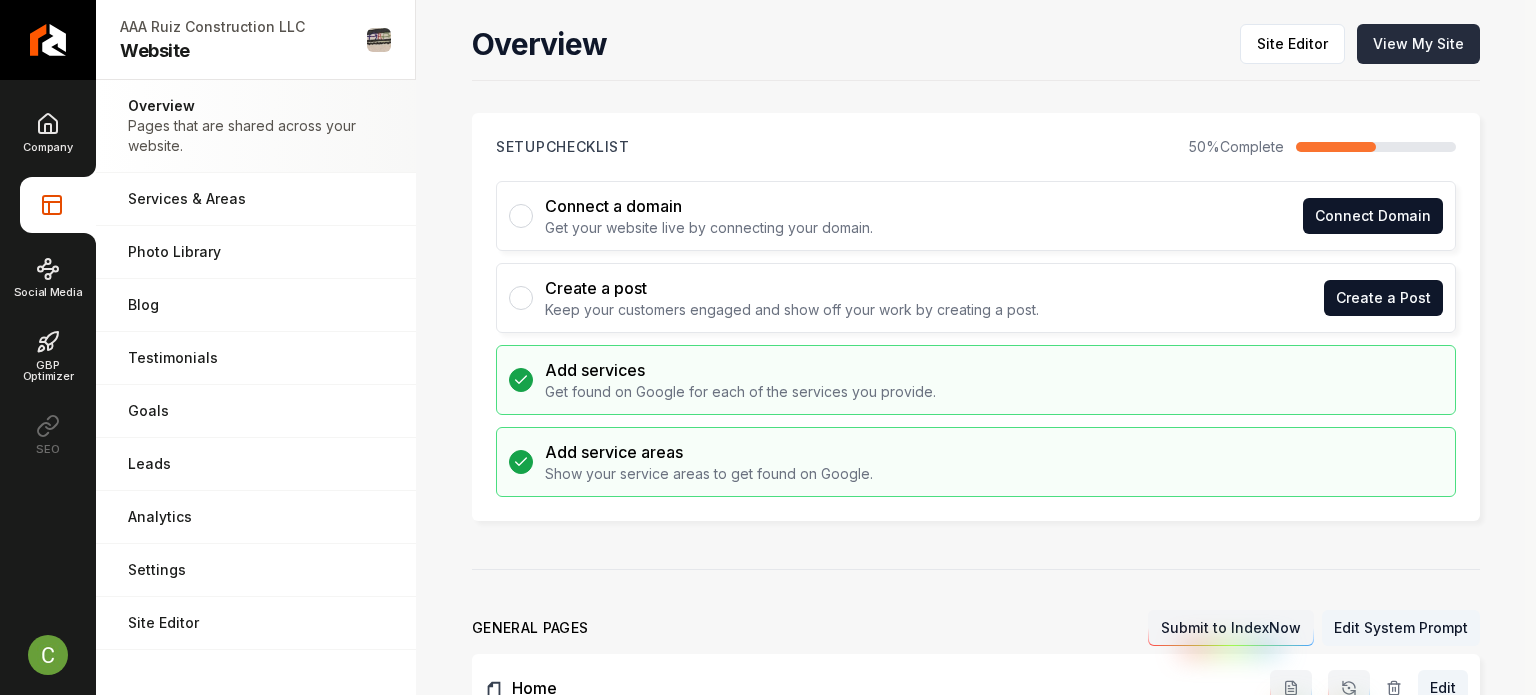 click on "View My Site" at bounding box center [1418, 44] 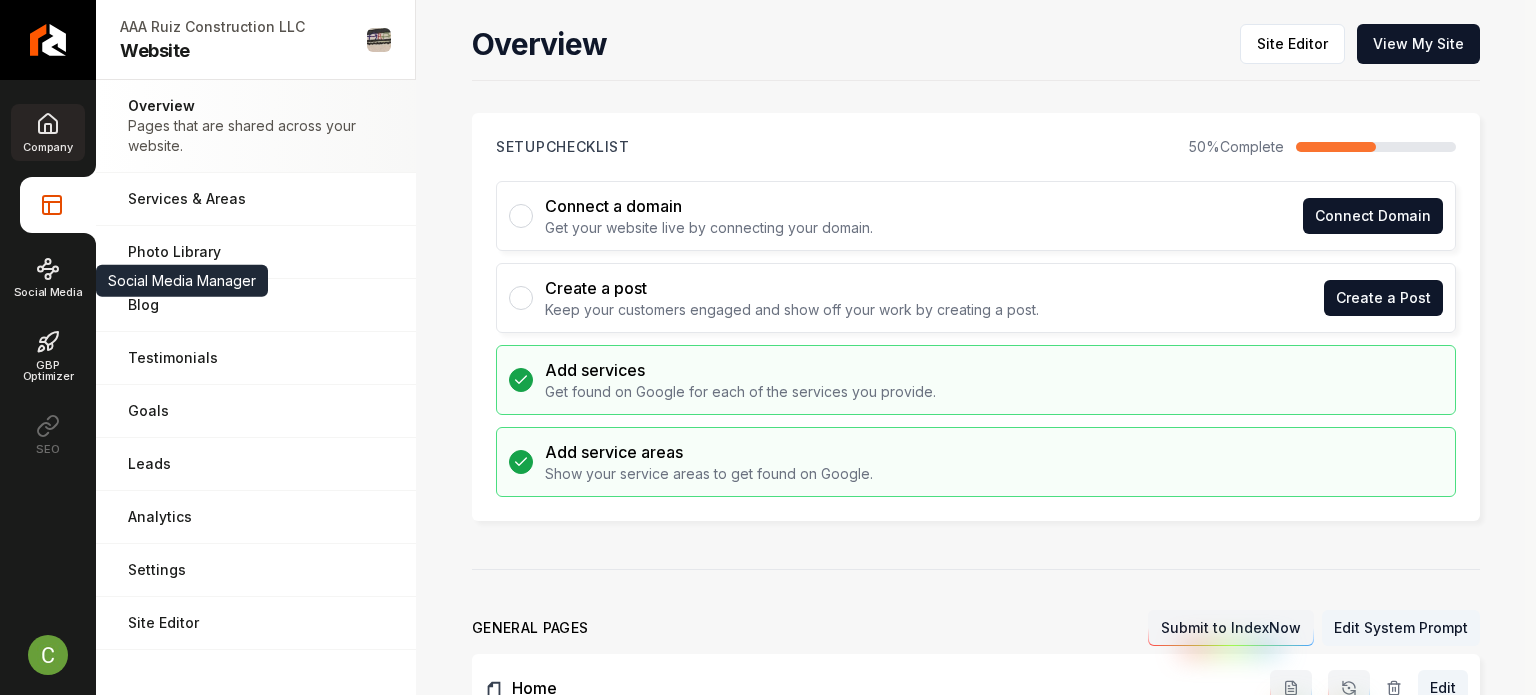 click on "Company" at bounding box center [47, 147] 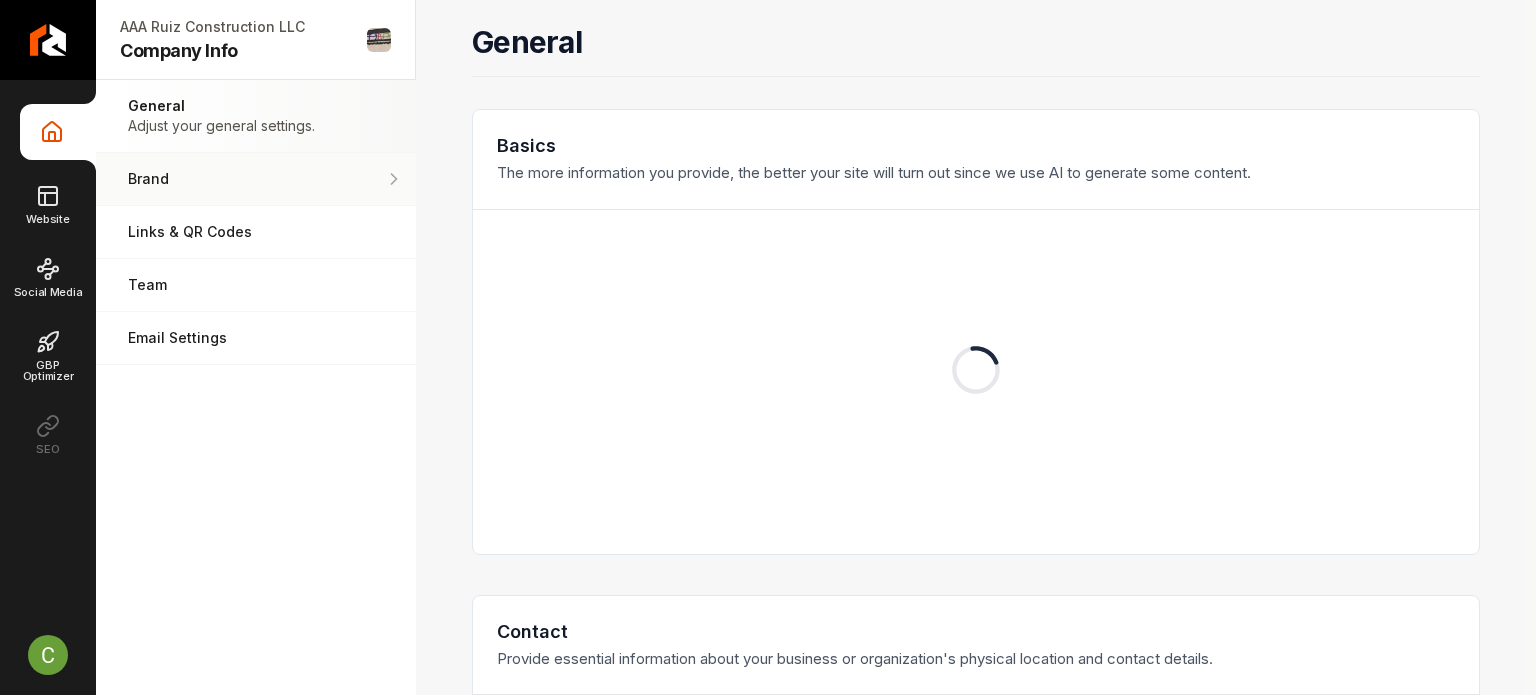 click on "Brand" at bounding box center [256, 179] 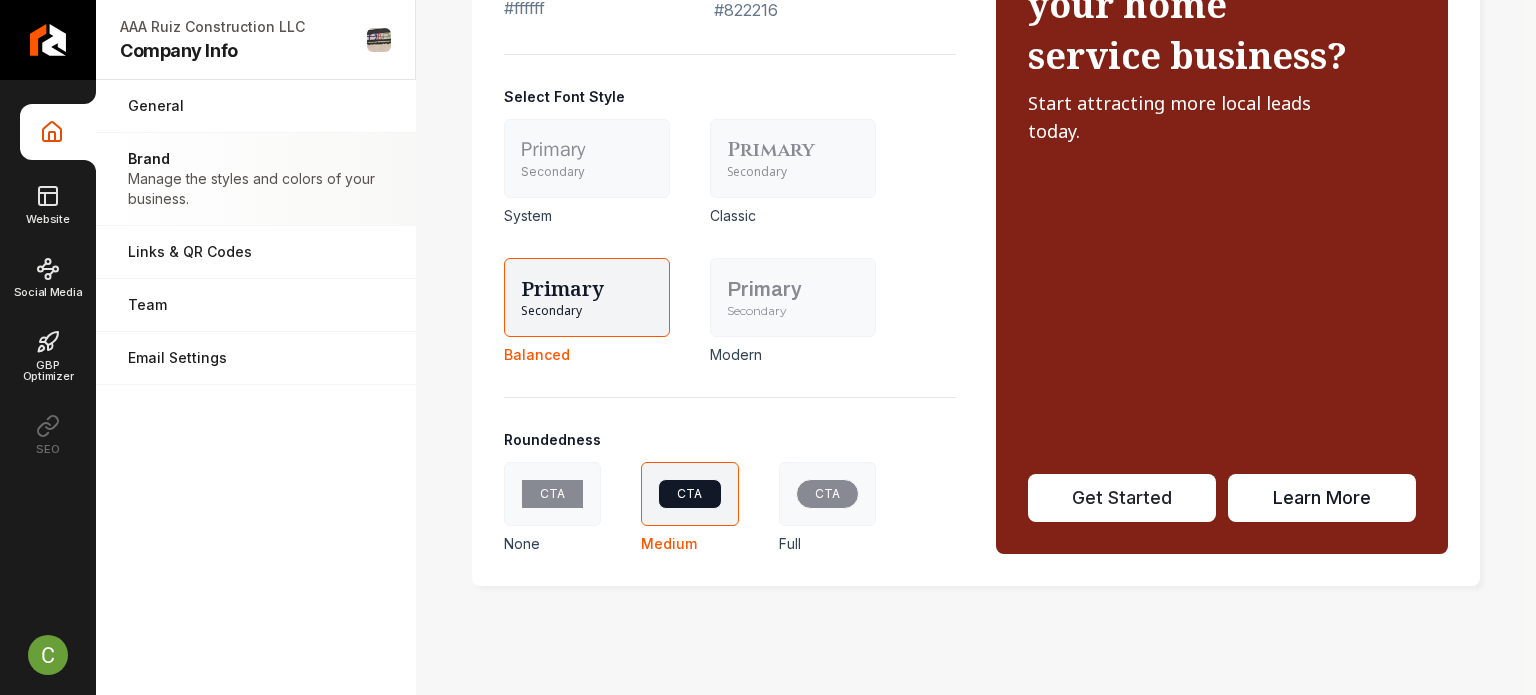 scroll, scrollTop: 900, scrollLeft: 0, axis: vertical 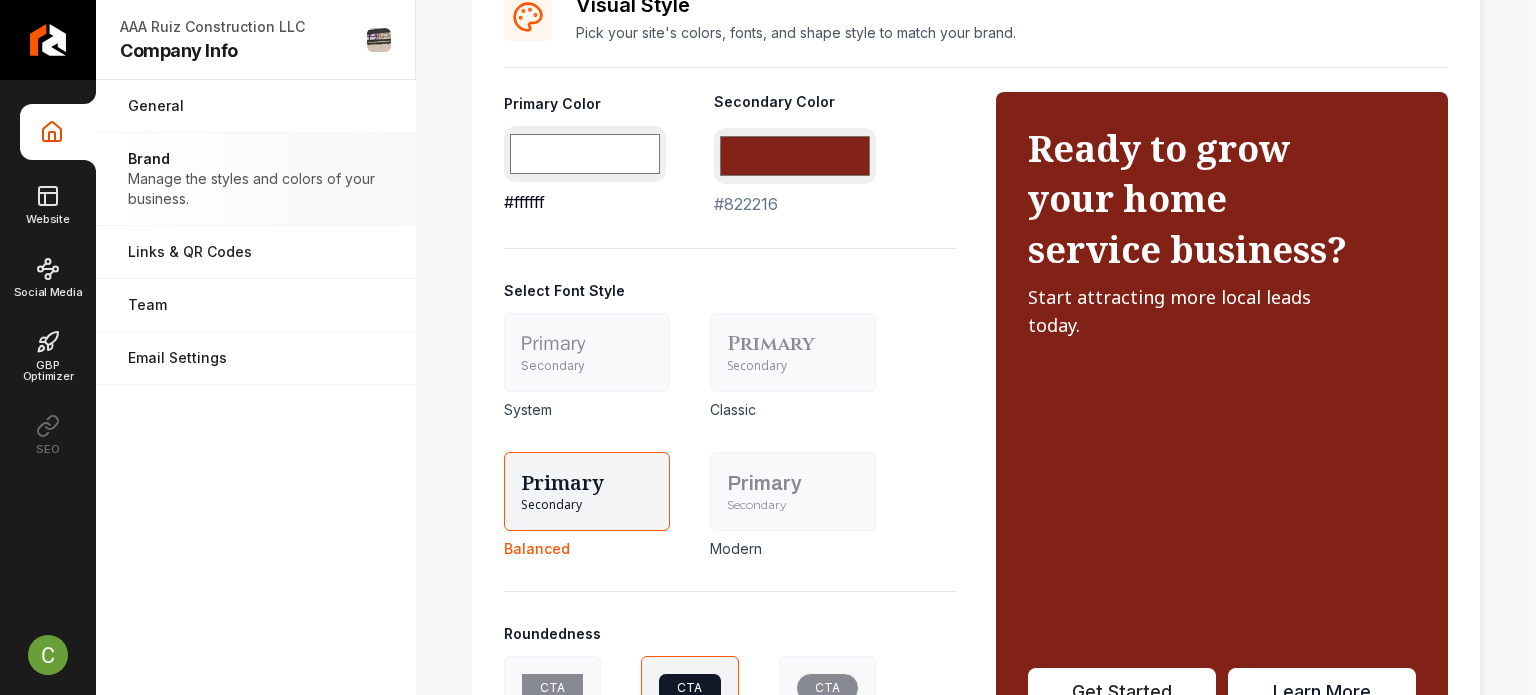 click on "#ffffff" at bounding box center [585, 154] 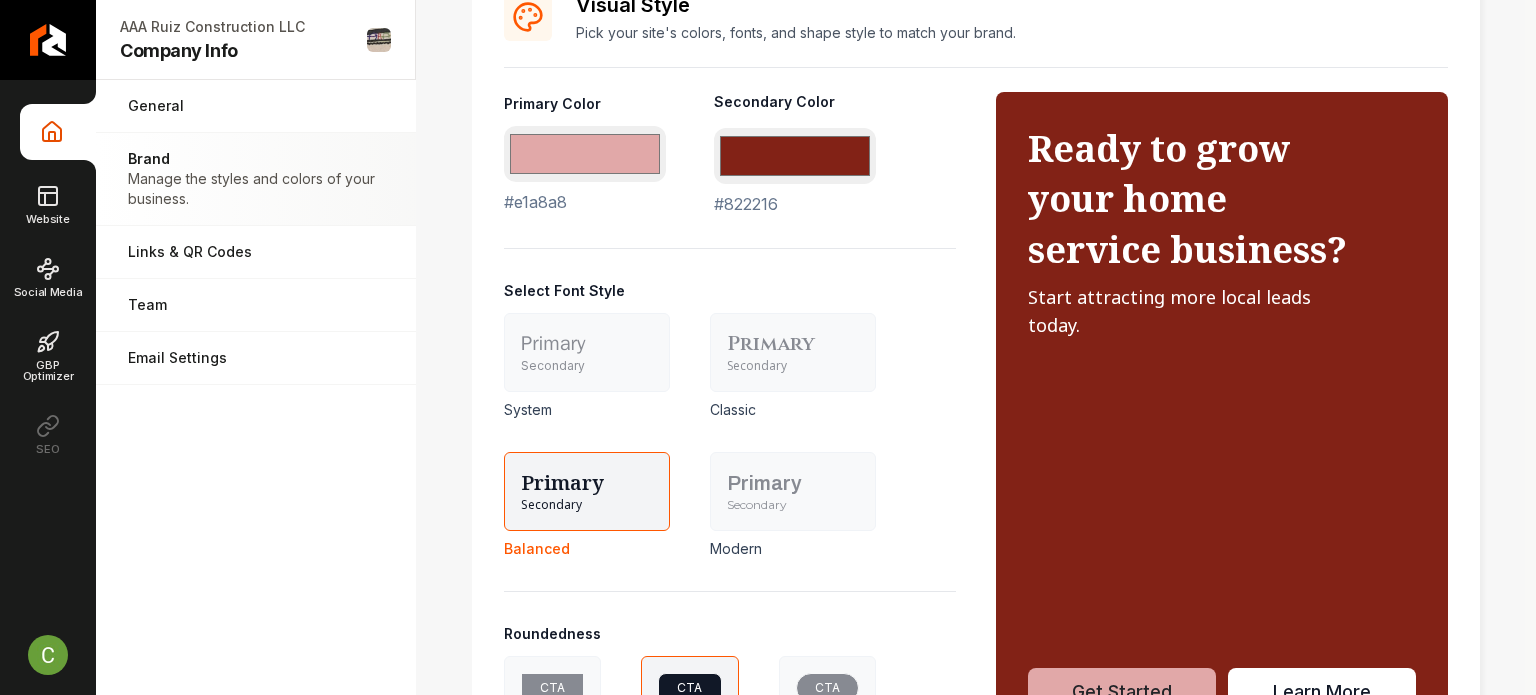 drag, startPoint x: 872, startPoint y: 255, endPoint x: 953, endPoint y: 327, distance: 108.37435 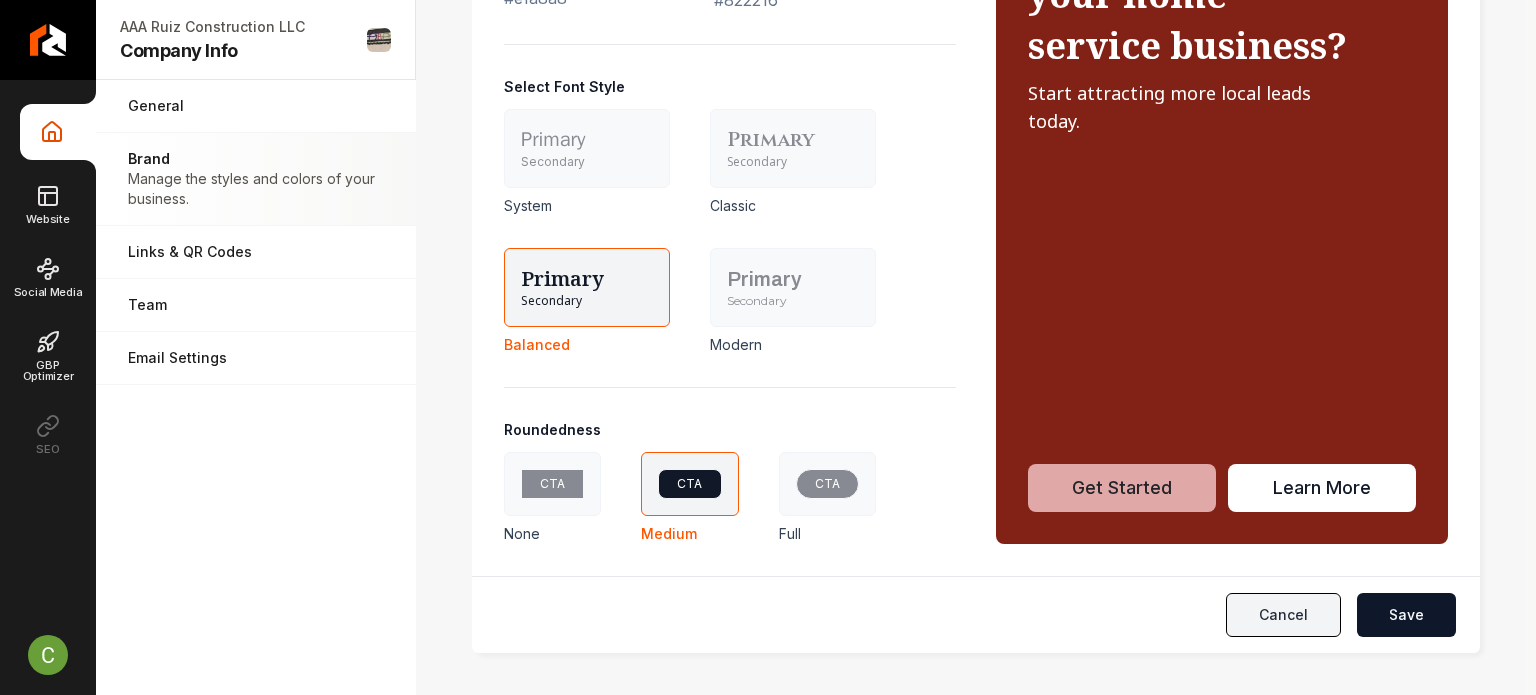scroll, scrollTop: 1200, scrollLeft: 0, axis: vertical 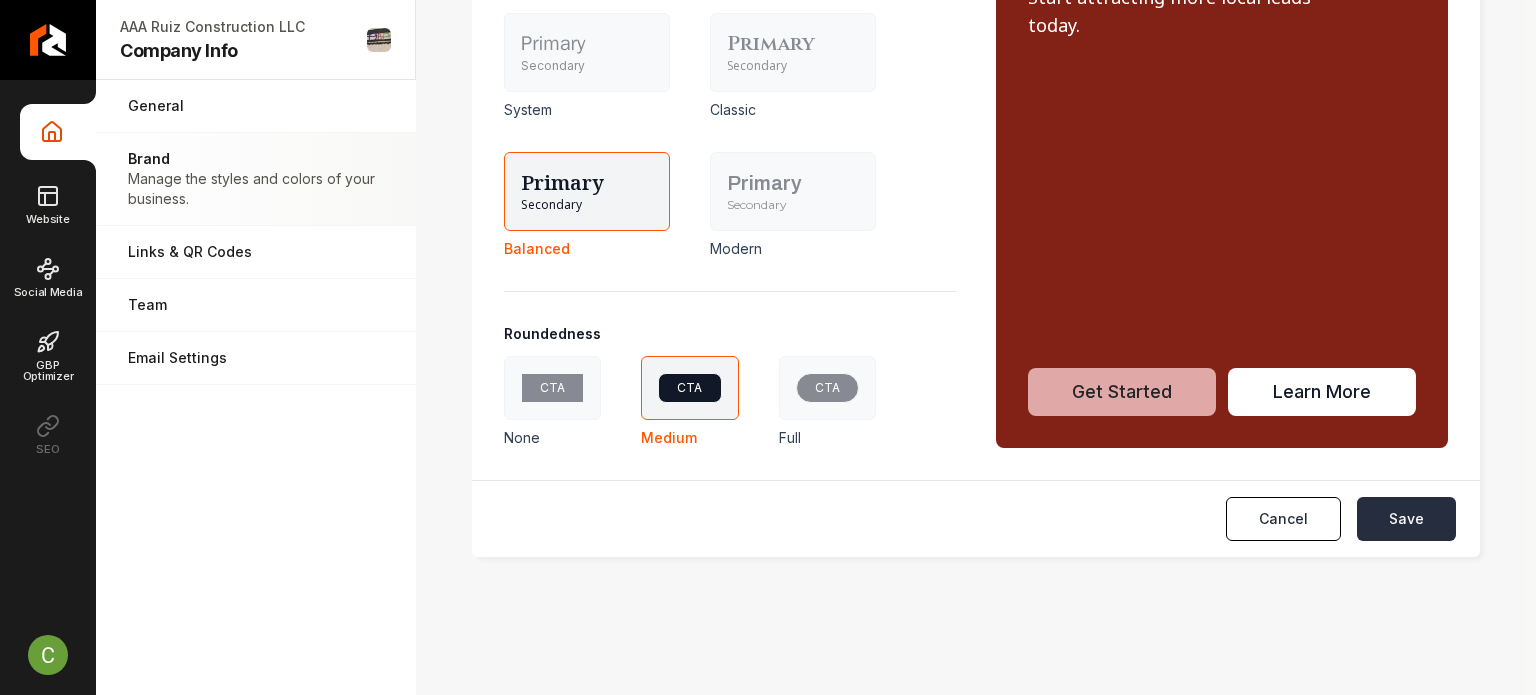 click on "Save" at bounding box center [1406, 519] 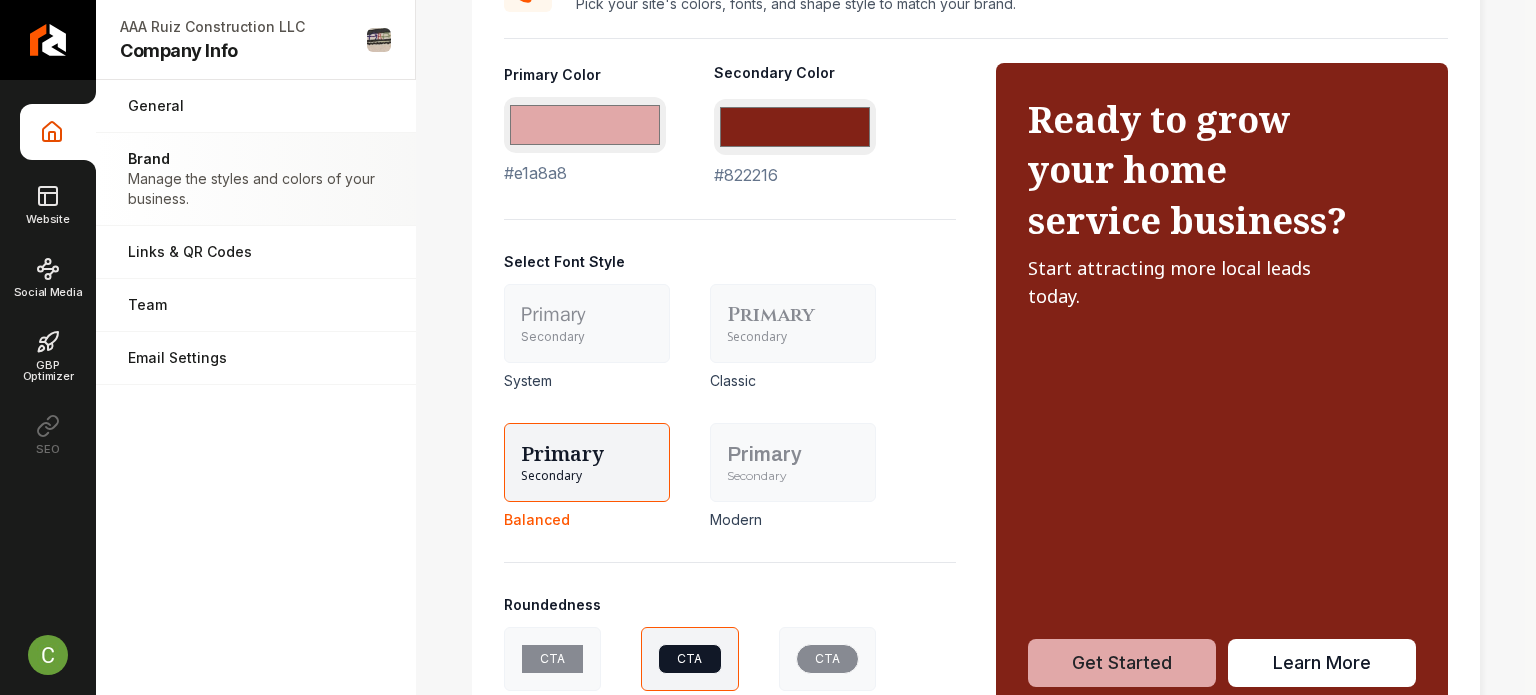 scroll, scrollTop: 834, scrollLeft: 0, axis: vertical 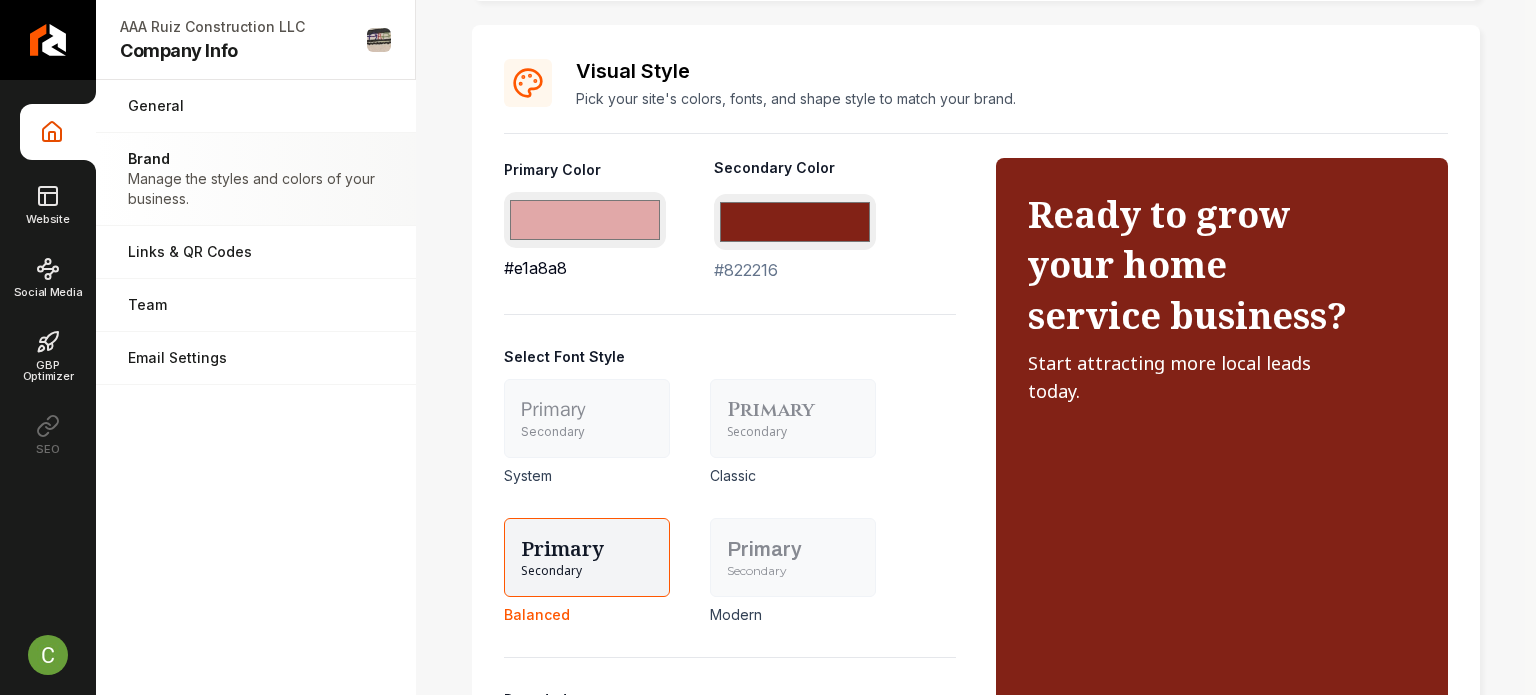 click on "#e1a8a8" at bounding box center (585, 220) 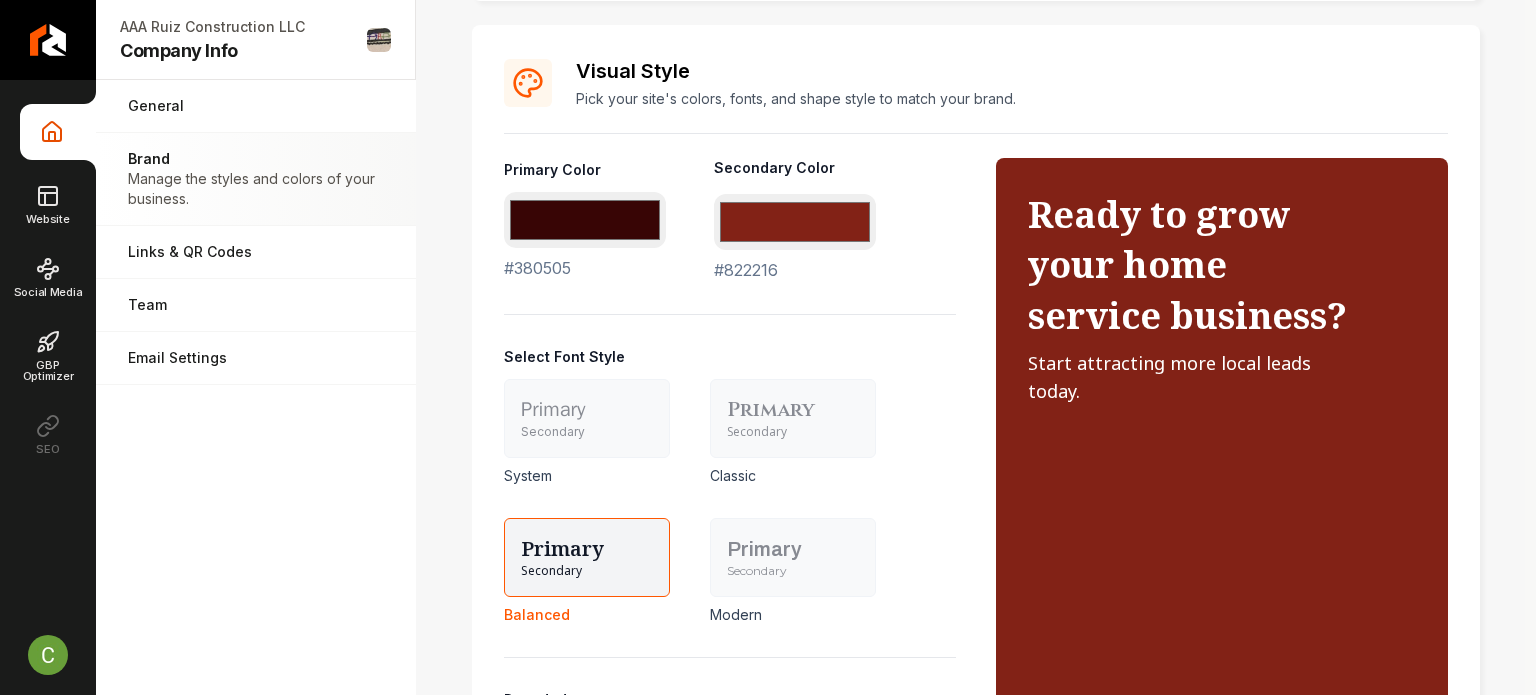 type on "#380505" 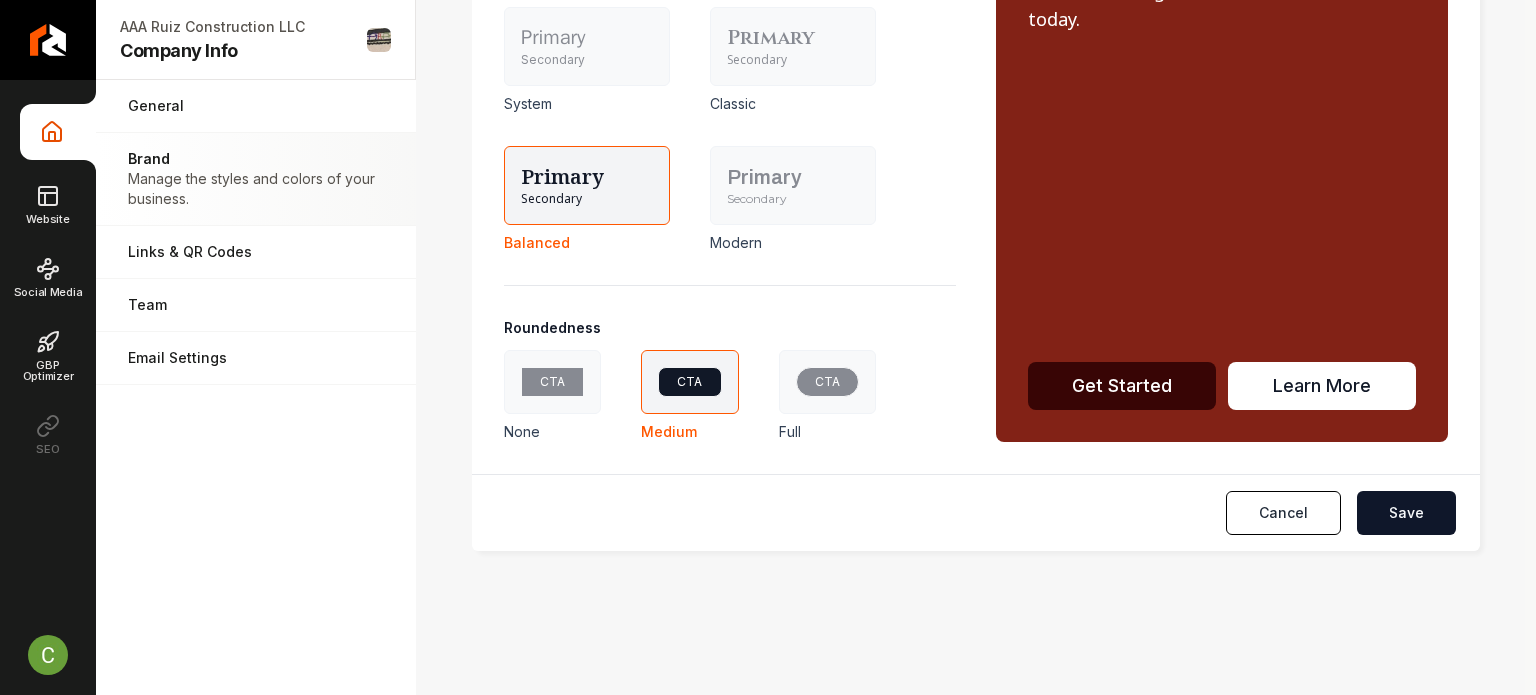 scroll, scrollTop: 1211, scrollLeft: 0, axis: vertical 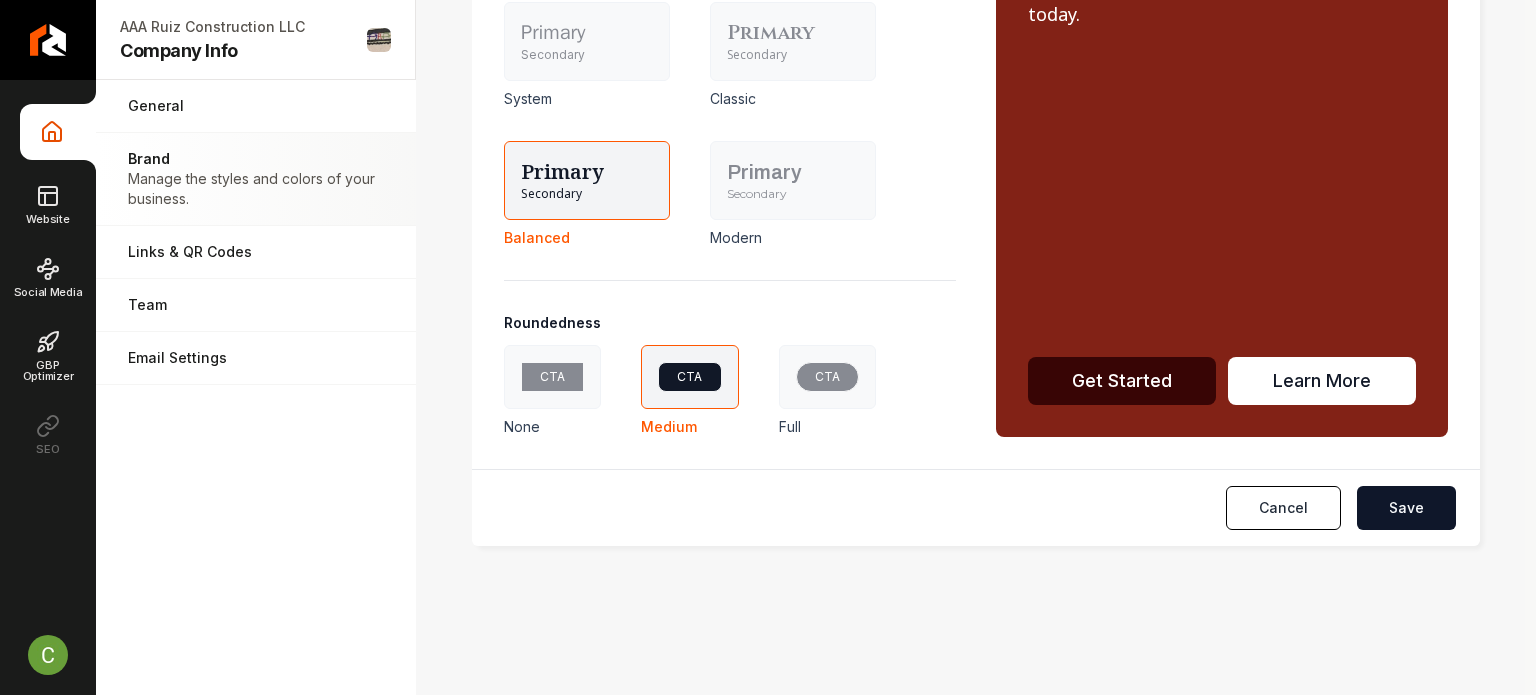click on "Cancel Save" at bounding box center [976, 507] 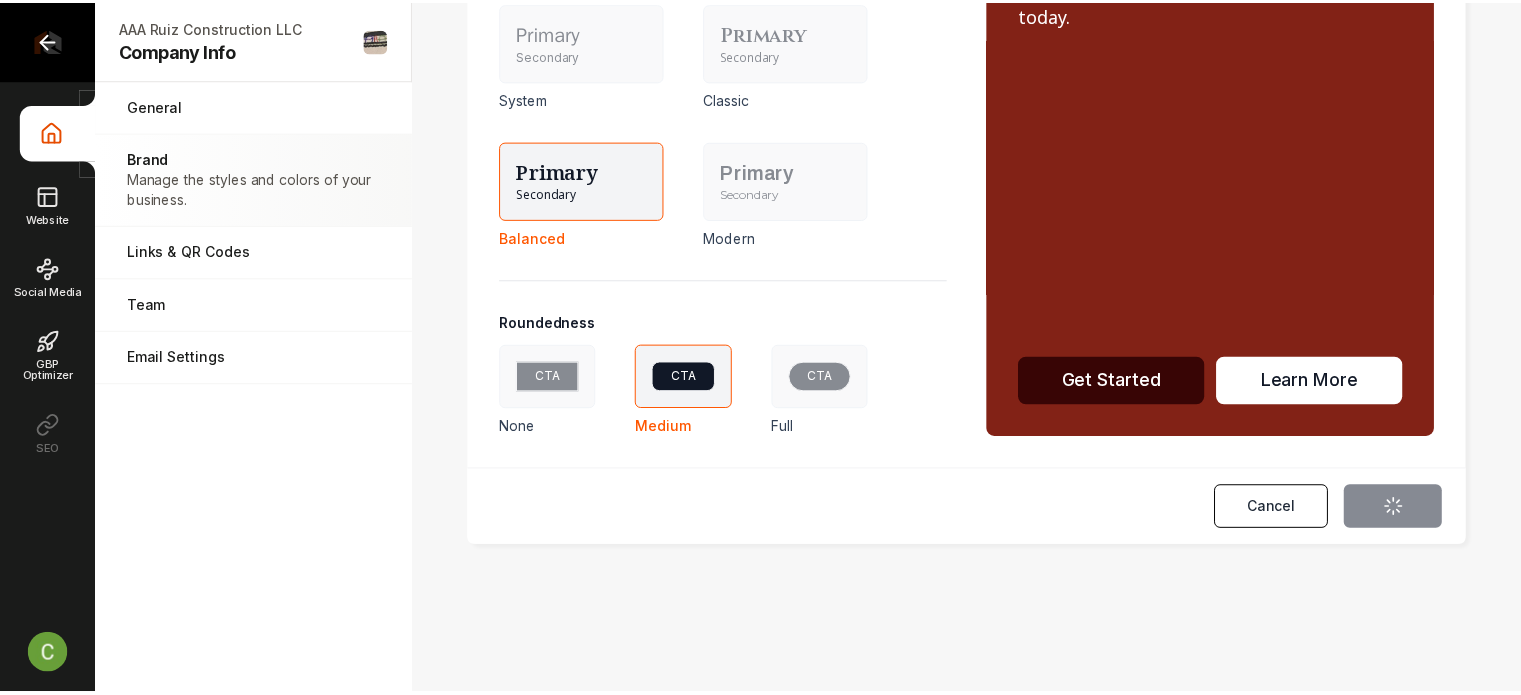 scroll, scrollTop: 1134, scrollLeft: 0, axis: vertical 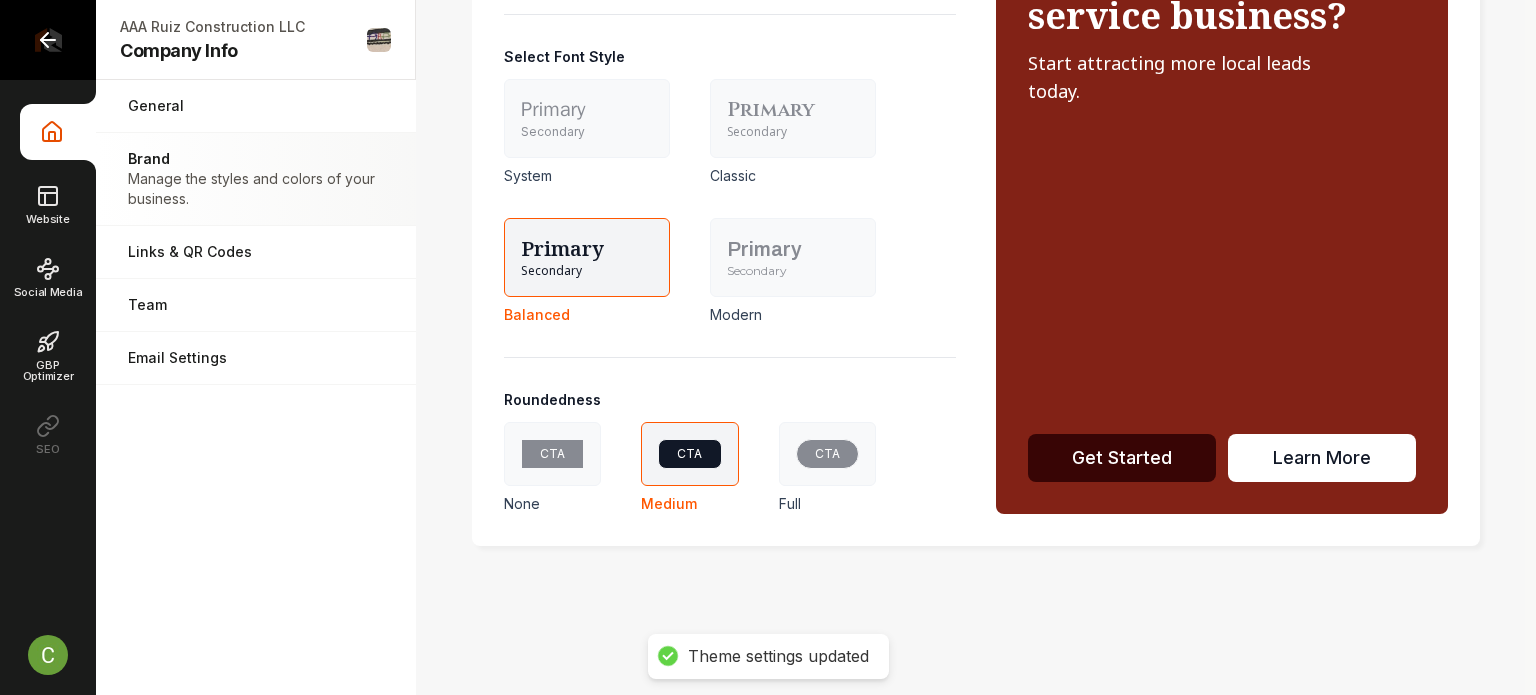 click at bounding box center (48, 40) 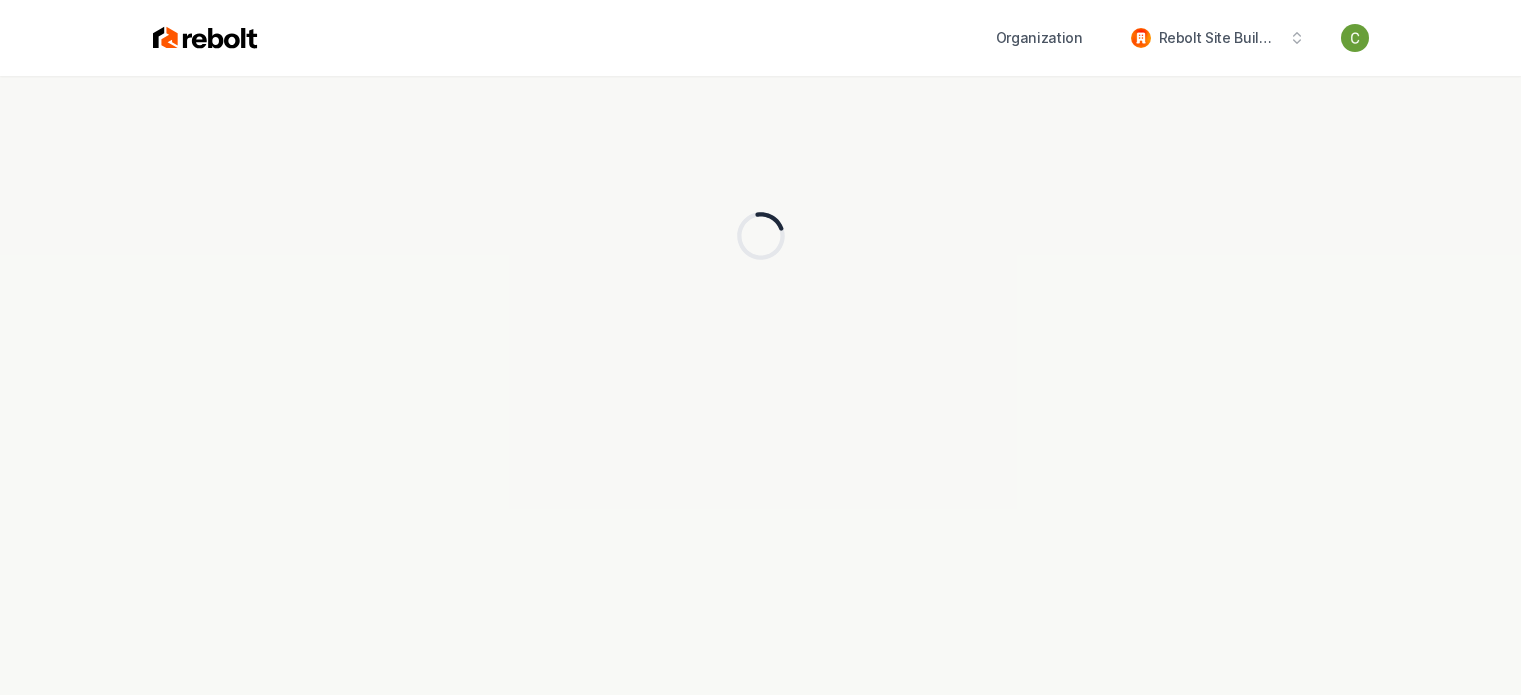 scroll, scrollTop: 0, scrollLeft: 0, axis: both 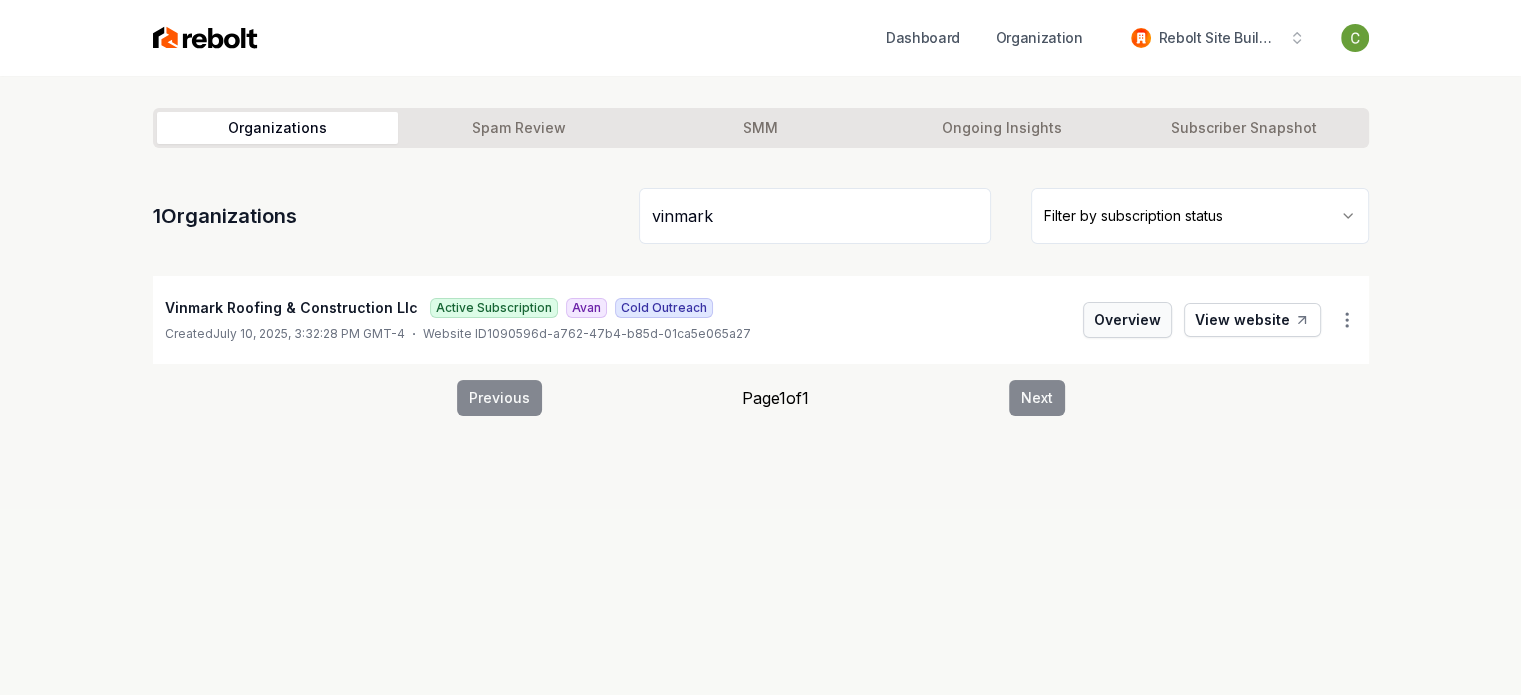 type on "vinmark" 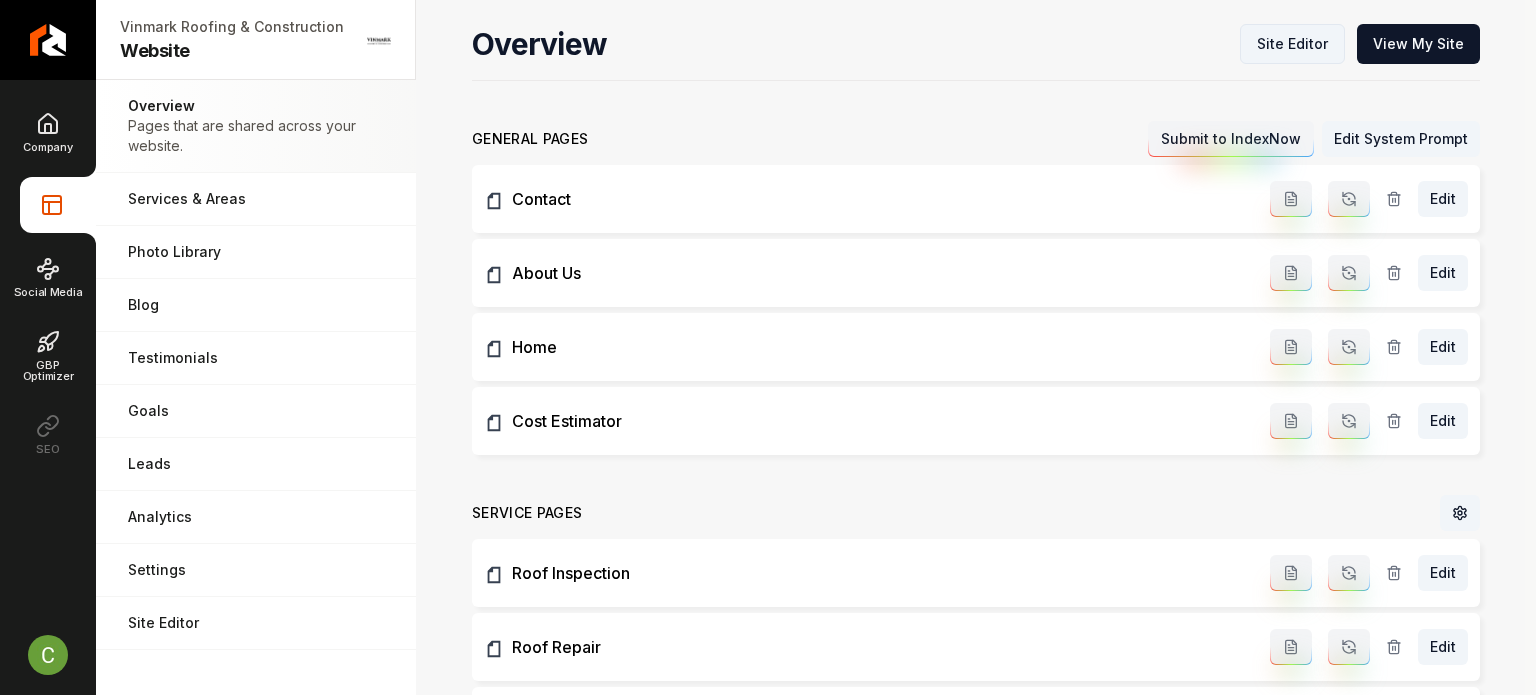 click on "Site Editor" at bounding box center (1292, 44) 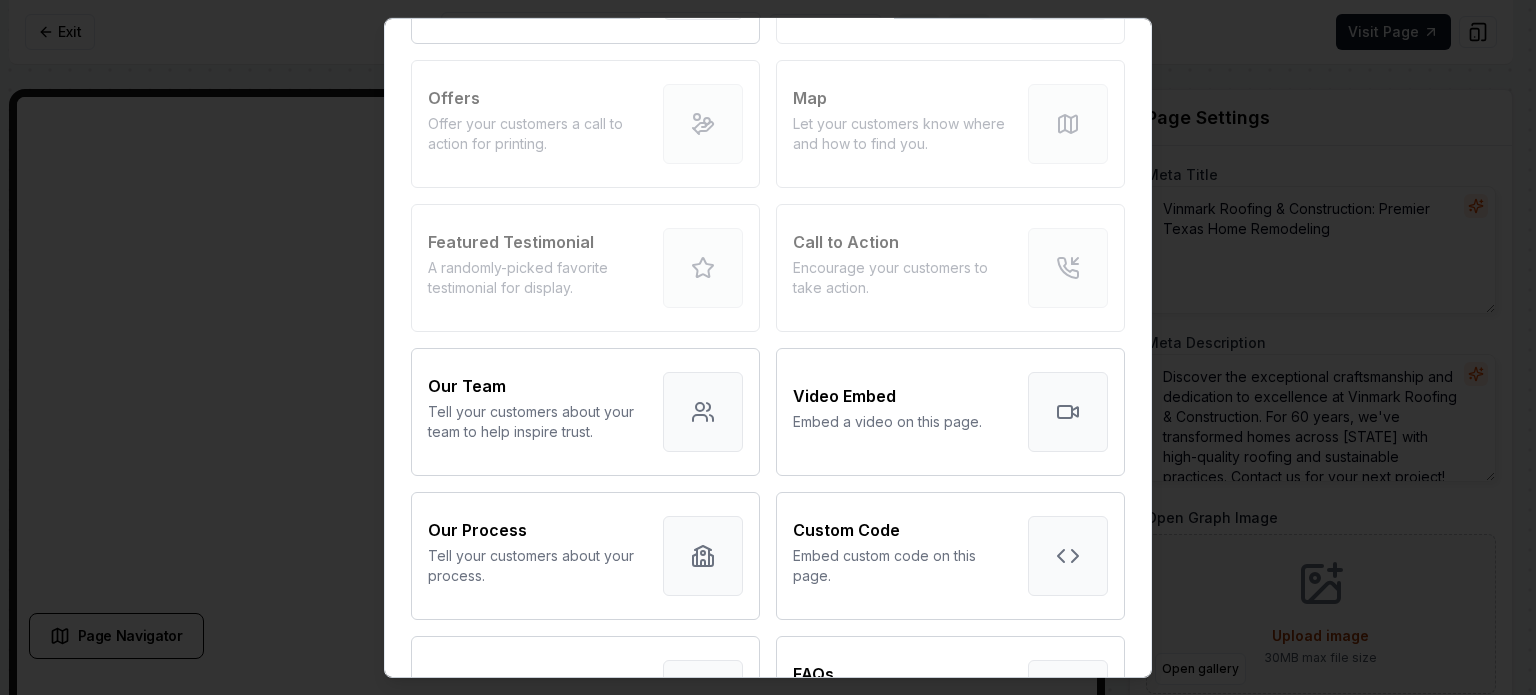 scroll, scrollTop: 0, scrollLeft: 0, axis: both 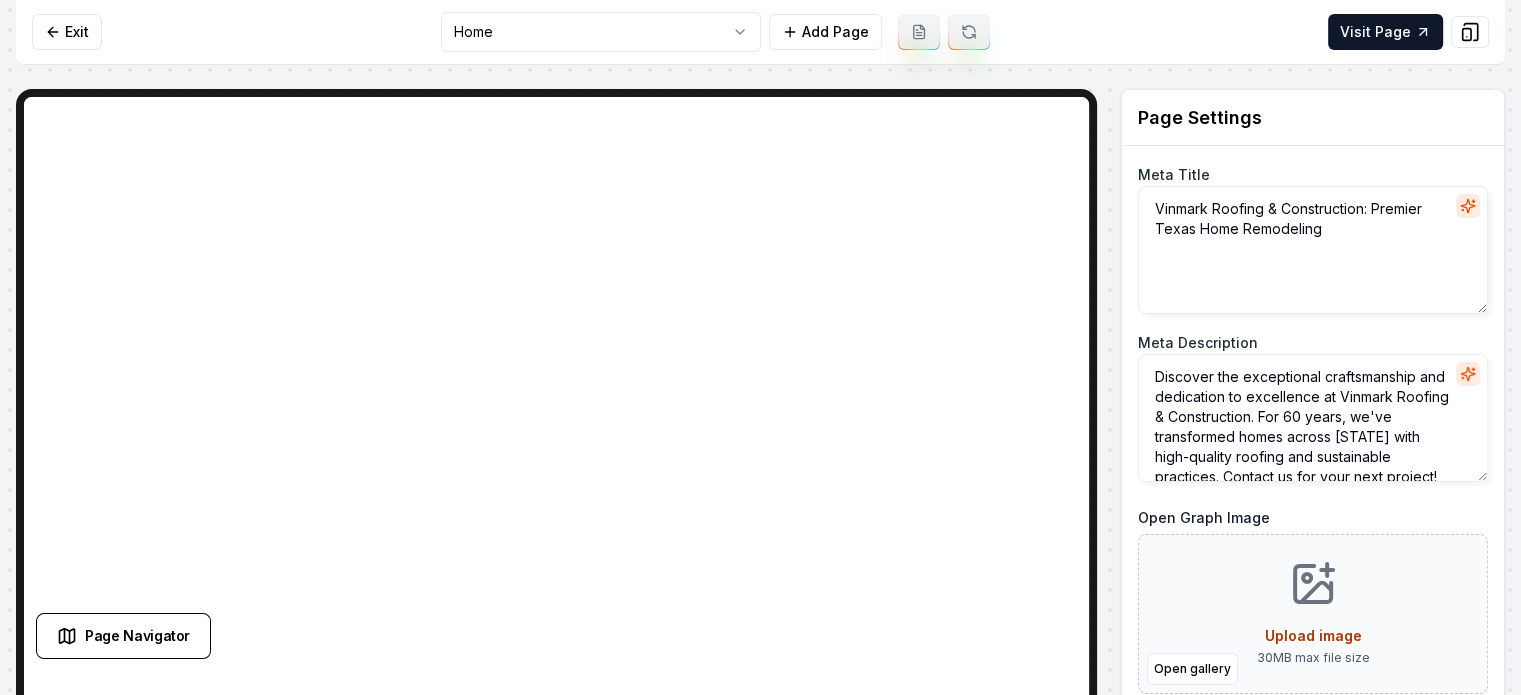 click on "Exit Home Add Page Visit Page" at bounding box center (760, 32) 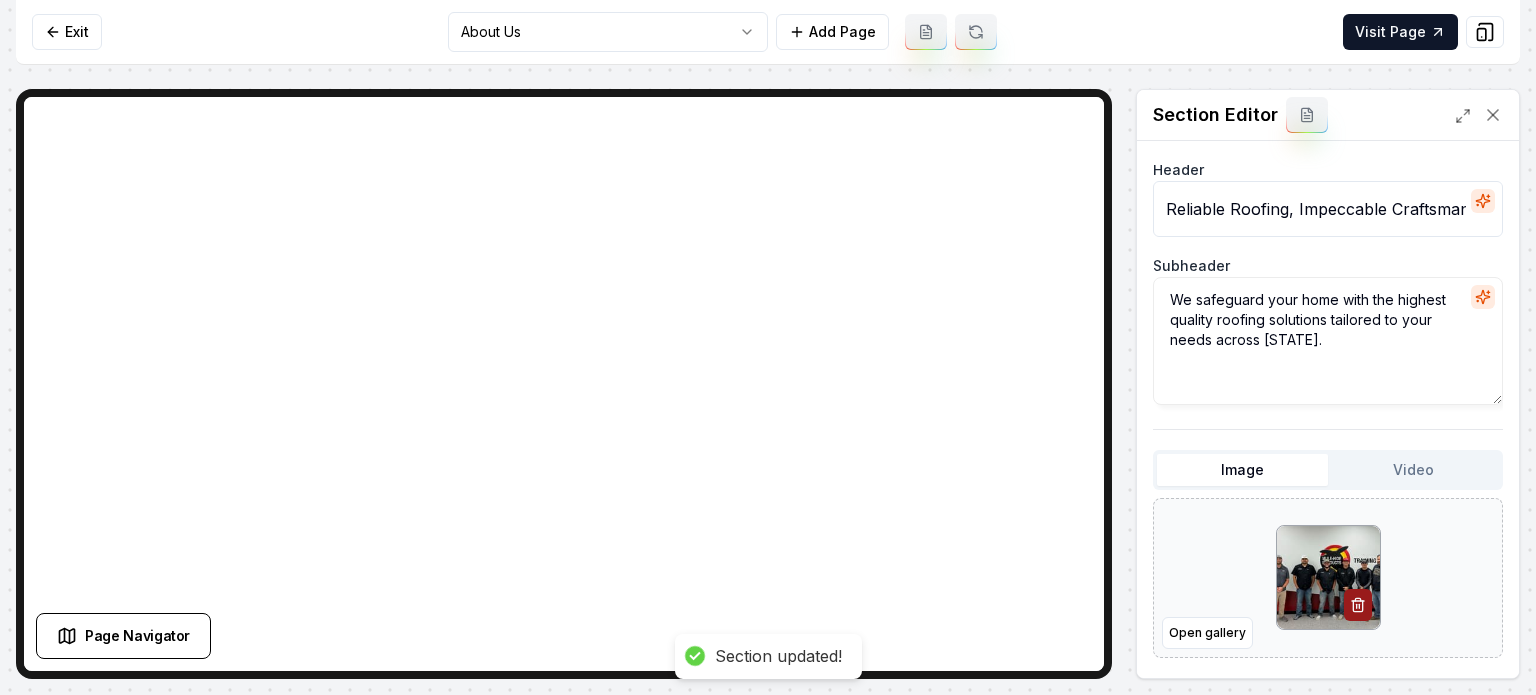 click on "Reliable Roofing, Impeccable Craftsmanship Subheader We safeguard your home with the highest quality roofing solutions tailored to your needs across [STATE]. Image Video Open gallery Custom buttons  off Your buttons will be based on the goals you set up. Discard Changes Save Section updated! /dashboard/sites/[UUID]/pages/[UUID]" at bounding box center [768, 347] 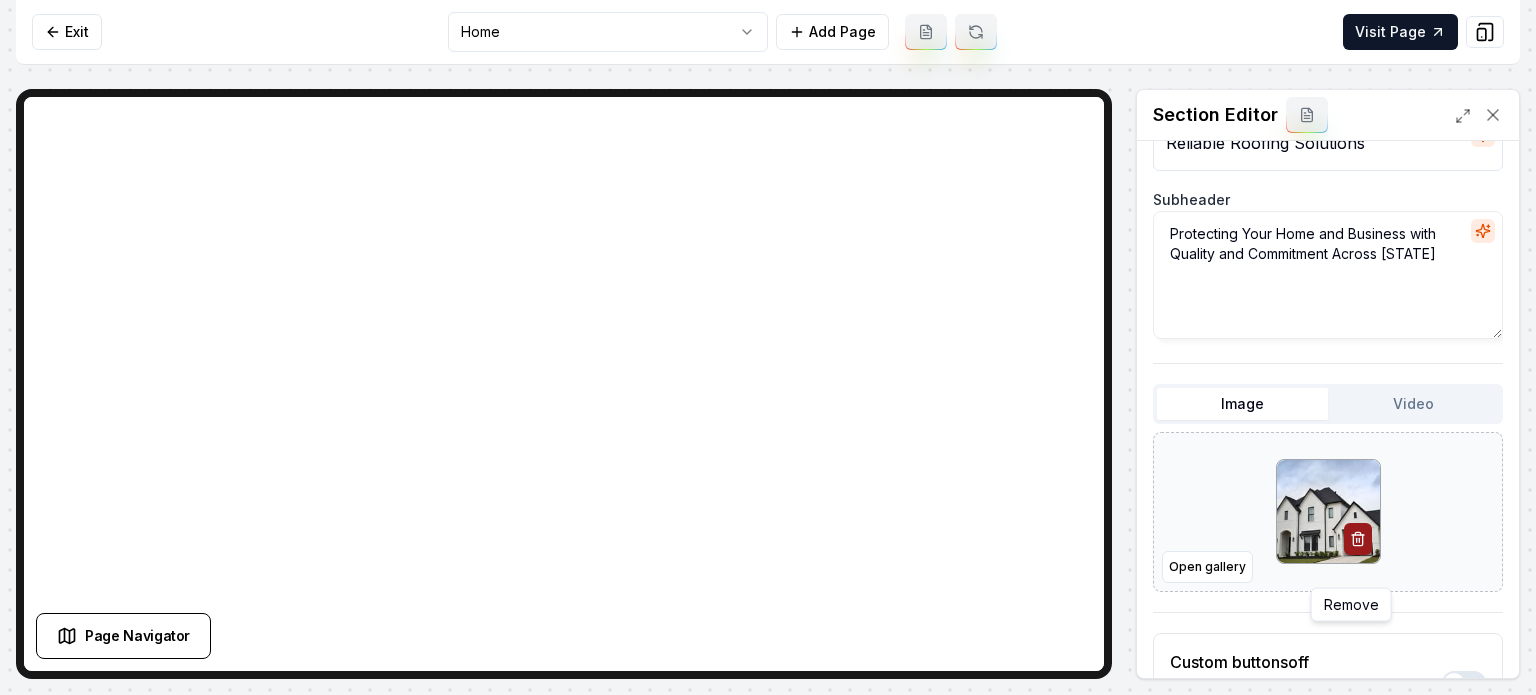 scroll, scrollTop: 100, scrollLeft: 0, axis: vertical 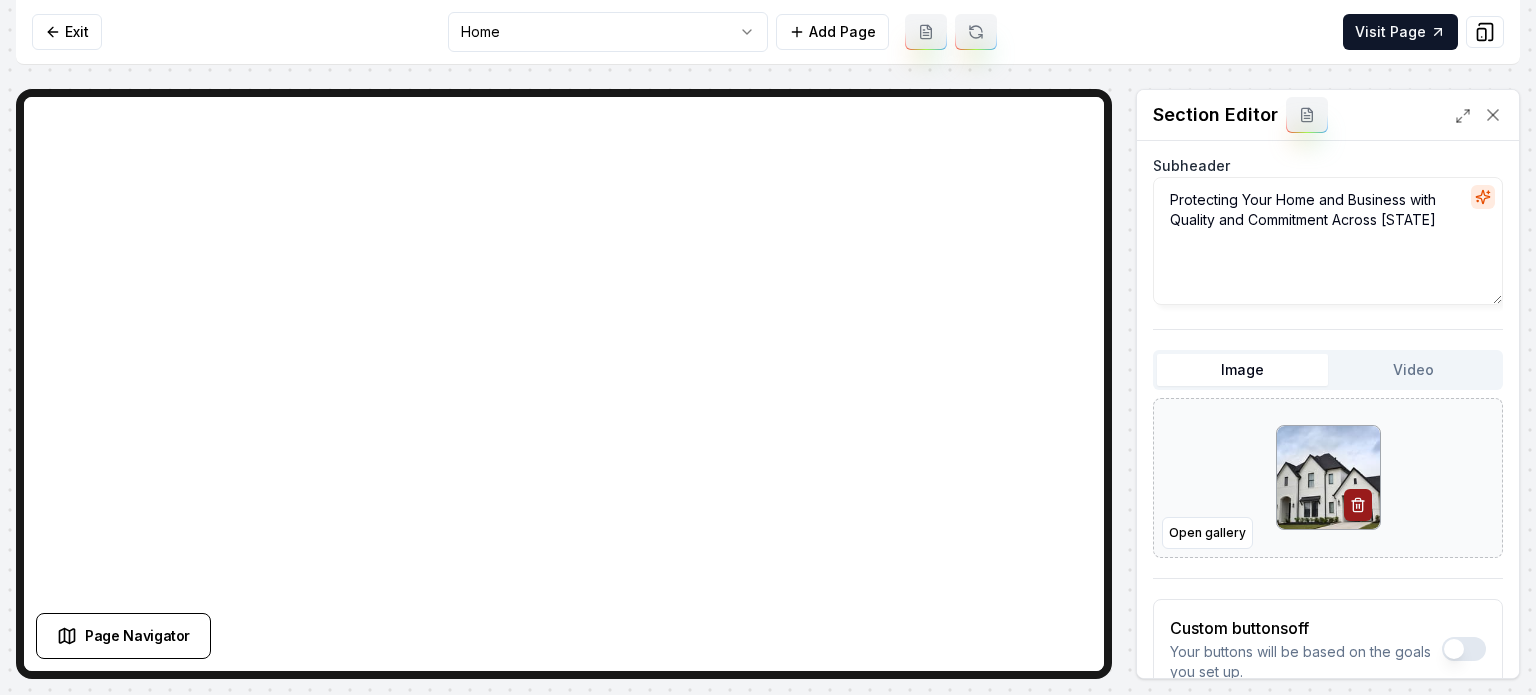 click on "Video" at bounding box center [1413, 370] 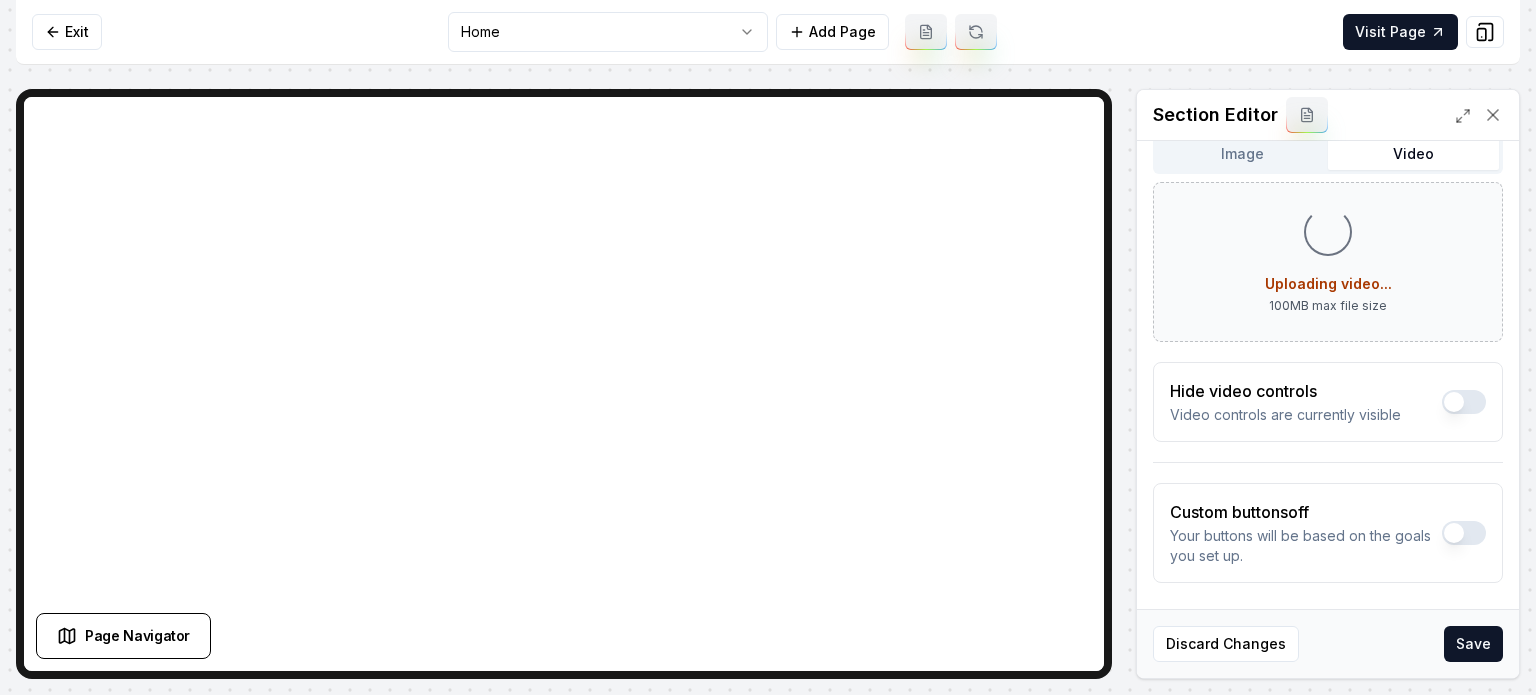 scroll, scrollTop: 323, scrollLeft: 0, axis: vertical 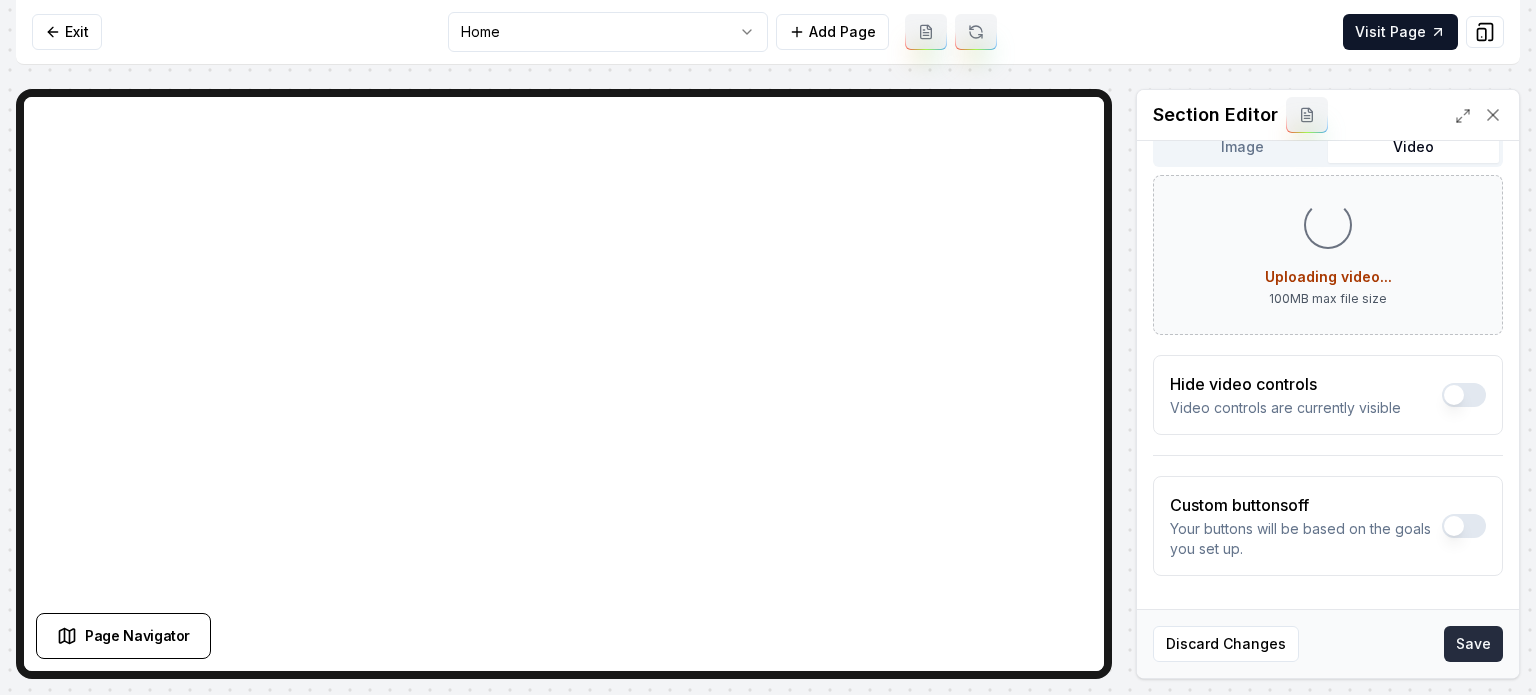 click on "Save" at bounding box center [1473, 644] 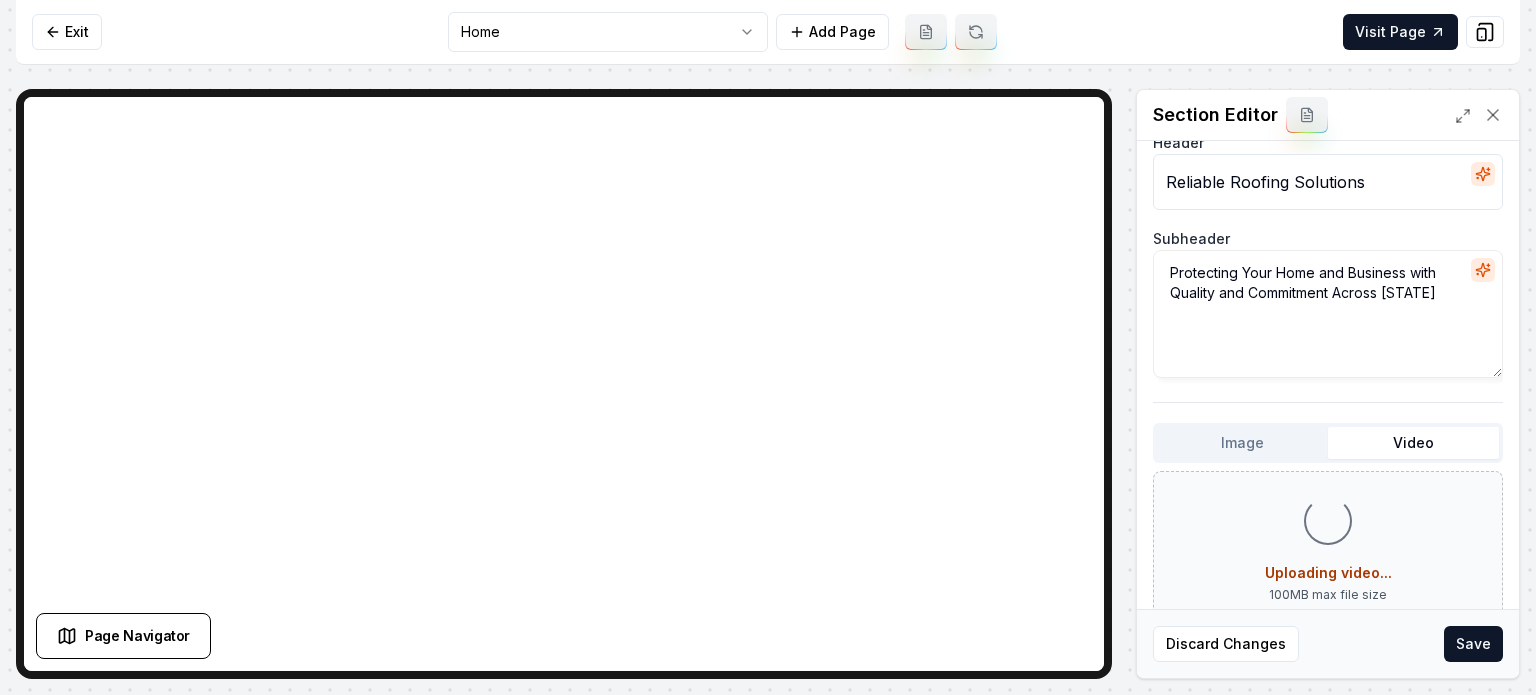 scroll, scrollTop: 0, scrollLeft: 0, axis: both 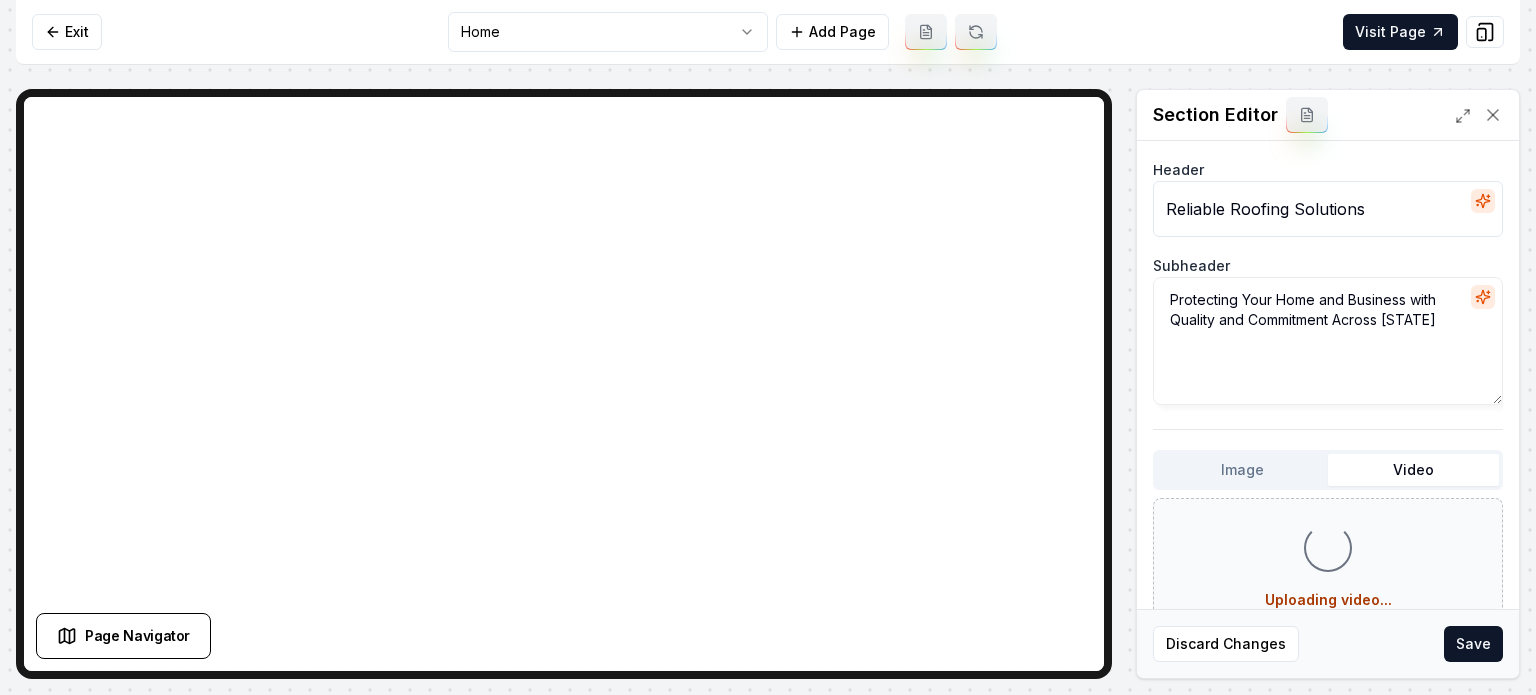 click on "Protecting Your Home and Business with Quality and Commitment Across [STATE]" at bounding box center [1328, 341] 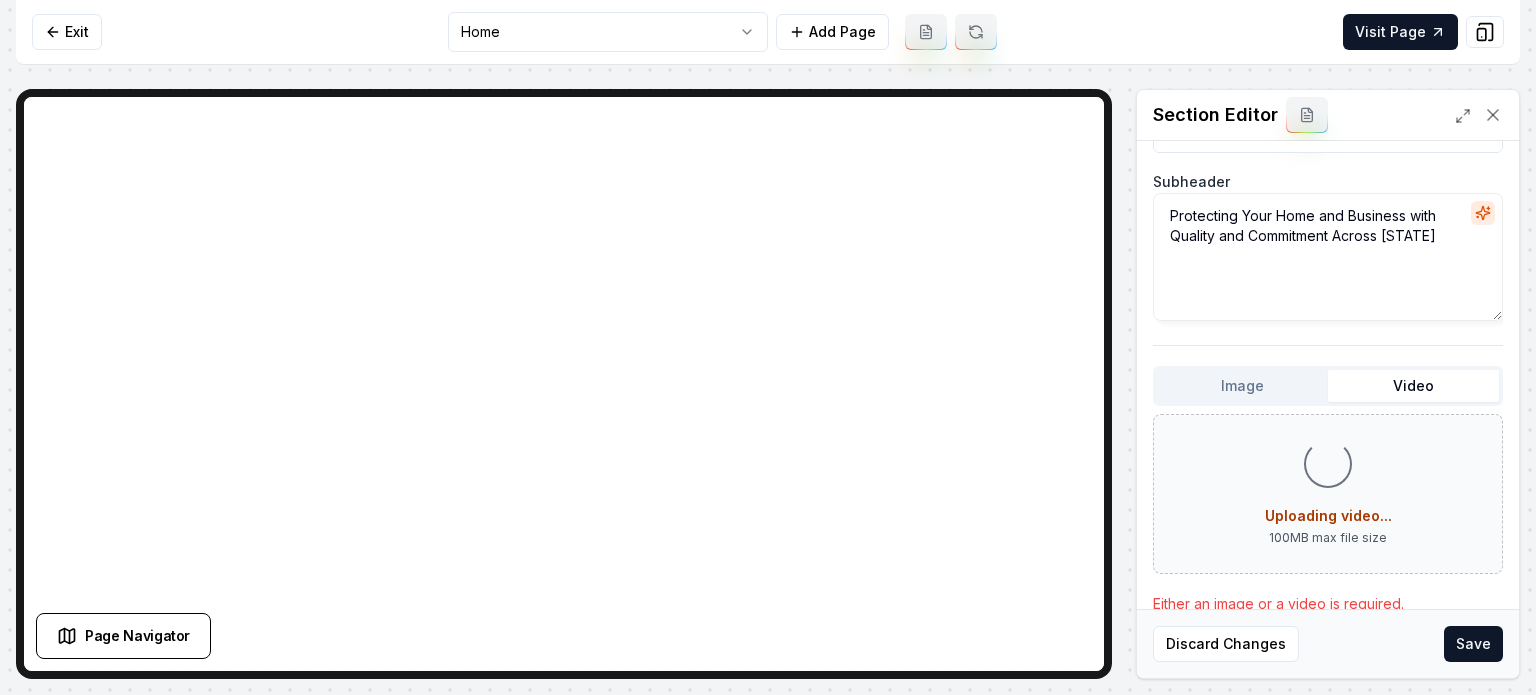 scroll, scrollTop: 0, scrollLeft: 0, axis: both 